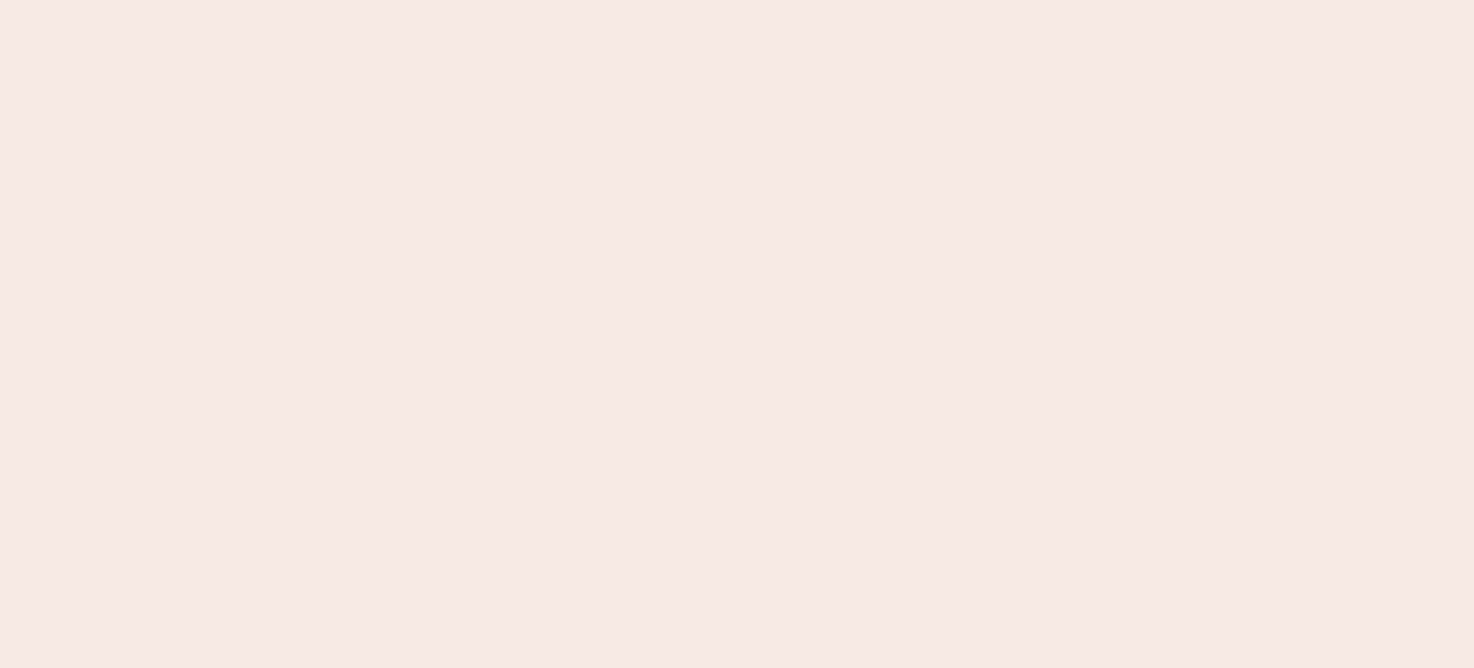 scroll, scrollTop: 0, scrollLeft: 0, axis: both 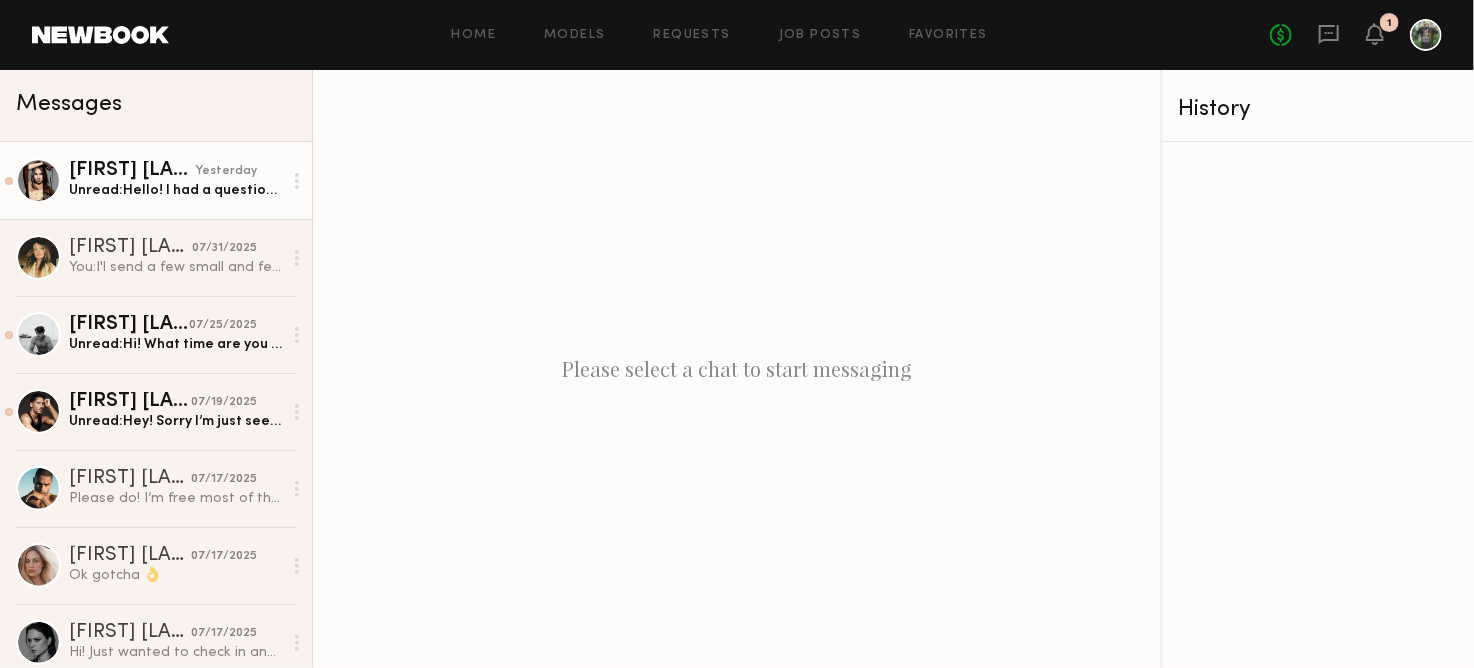 click on "Skye P. yesterday Unread:  Hello! I had a question regarding the position. When creating the UGC I sent the contact to you directly? Or do I post the contact? Please let me know. Thank you." 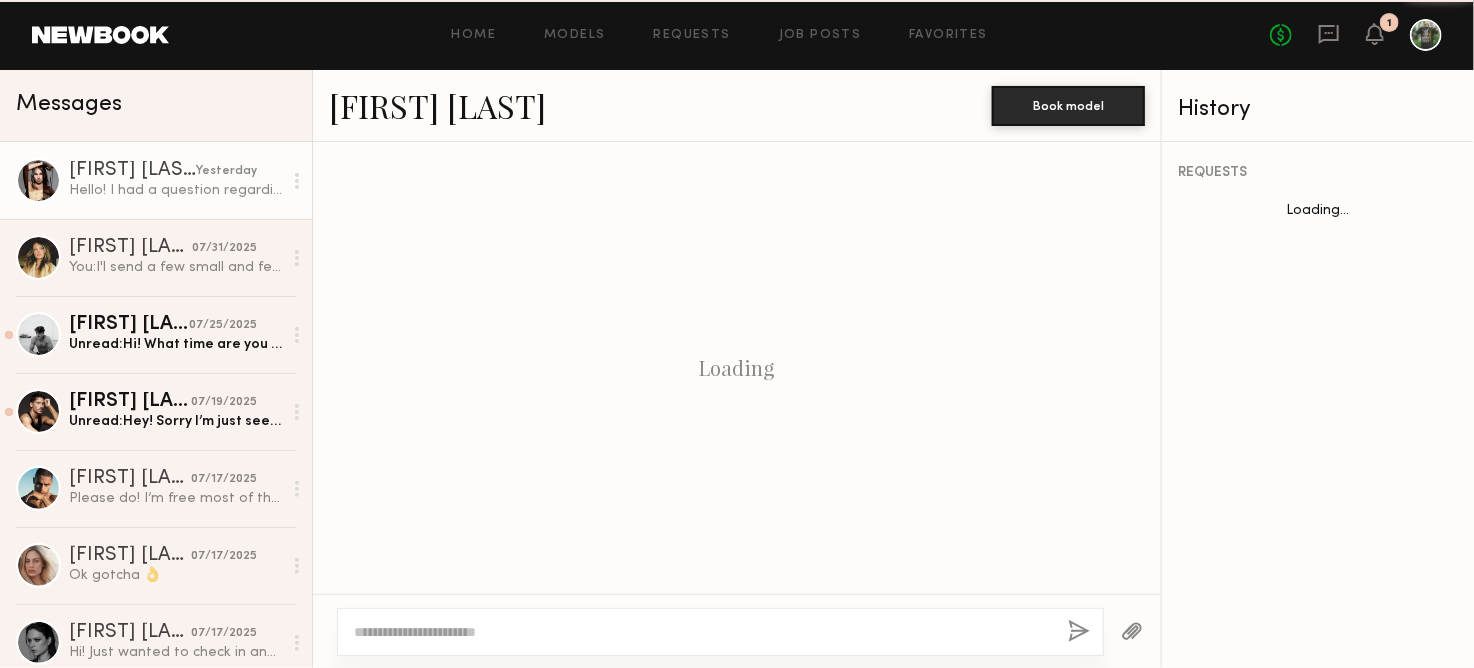 scroll, scrollTop: 431, scrollLeft: 0, axis: vertical 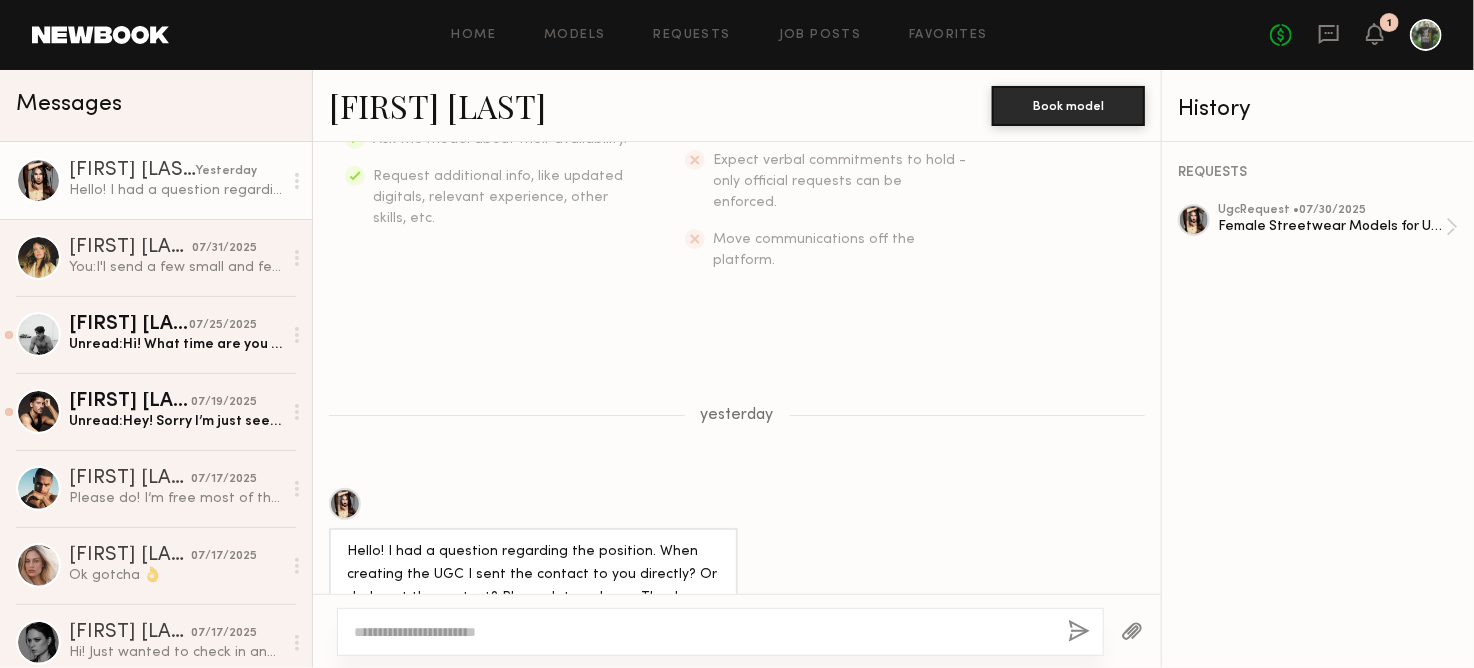 click 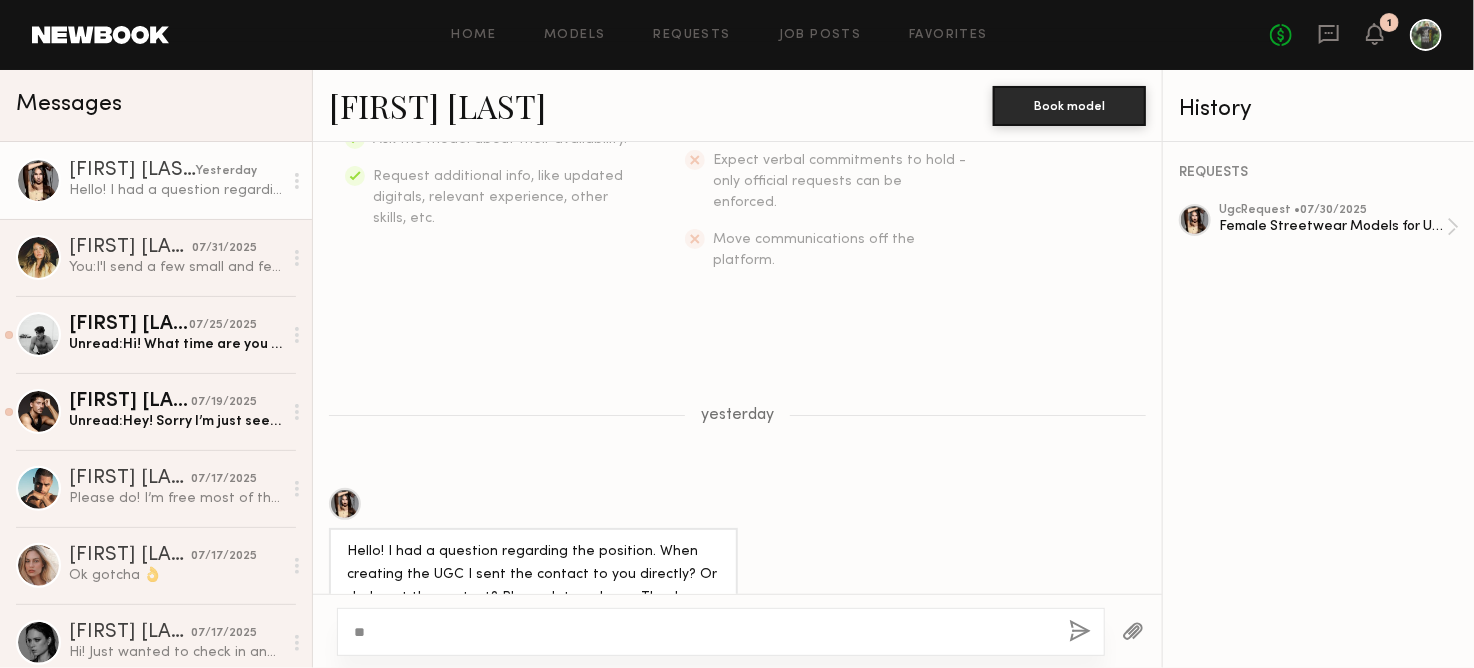 type on "*" 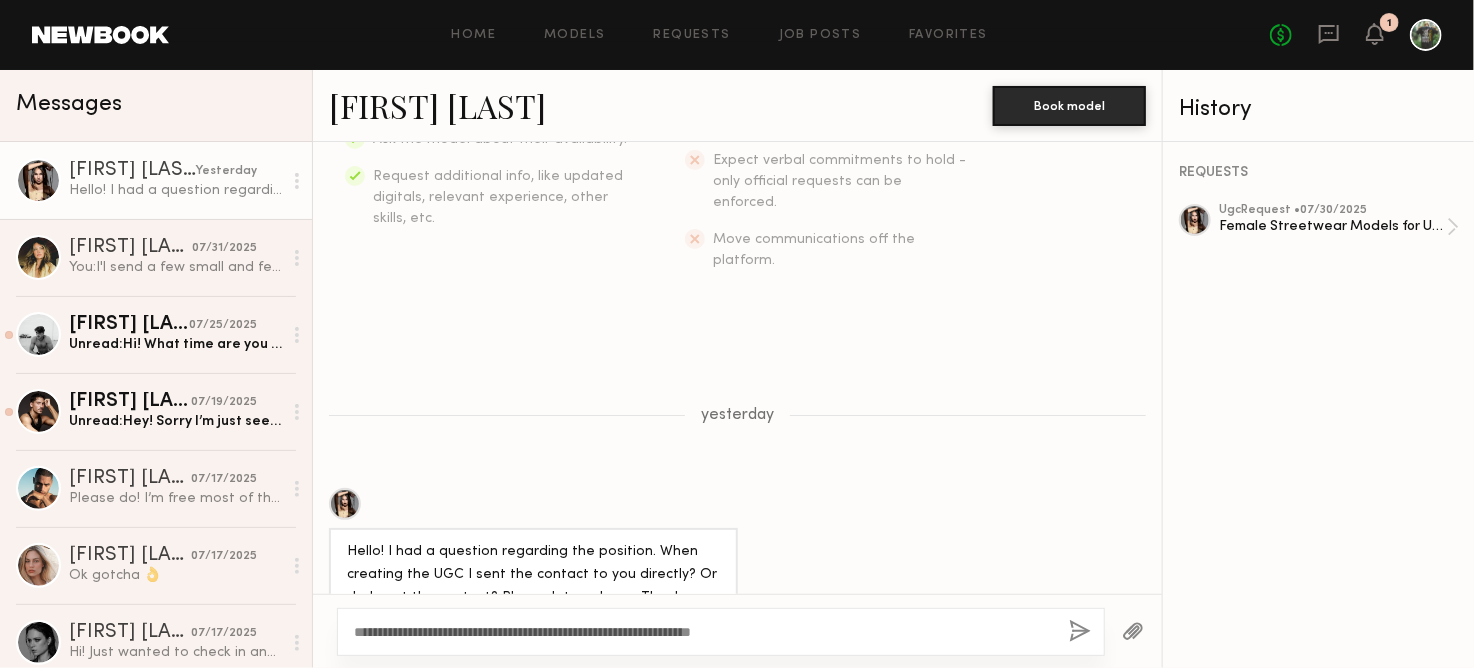 type on "**********" 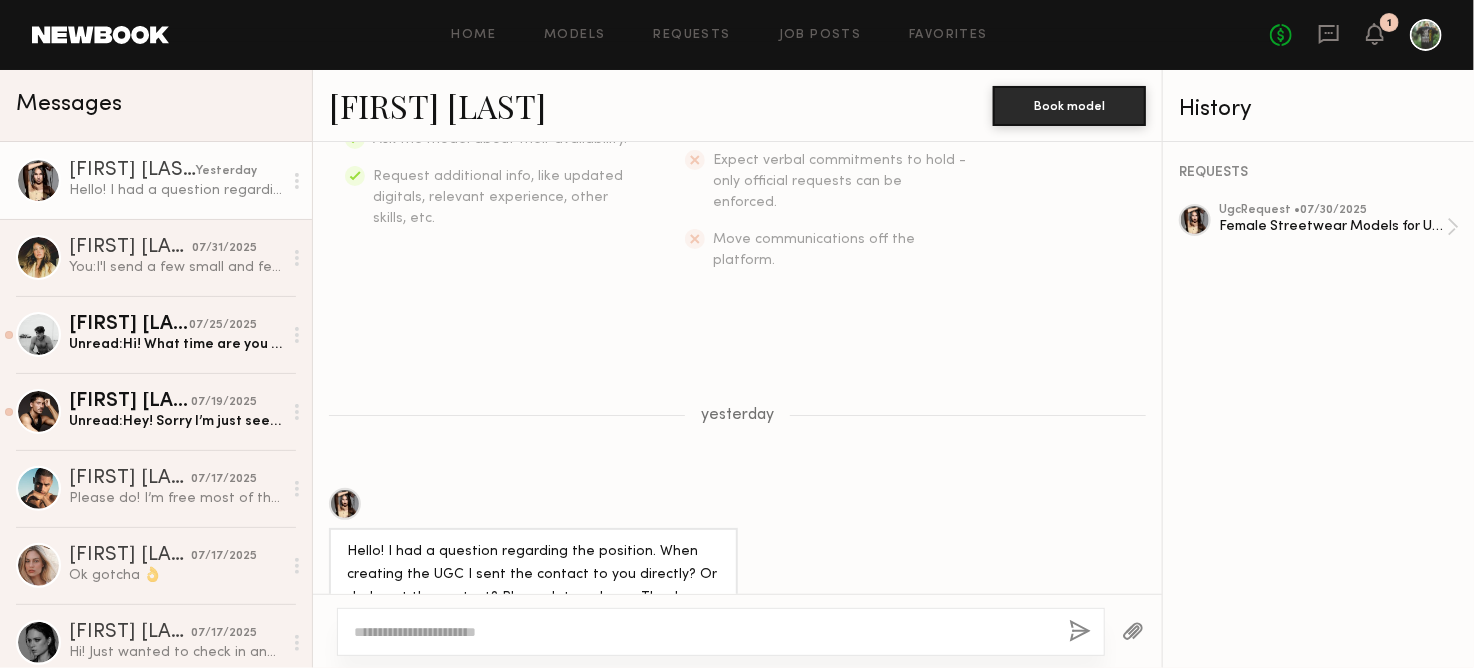 scroll, scrollTop: 660, scrollLeft: 0, axis: vertical 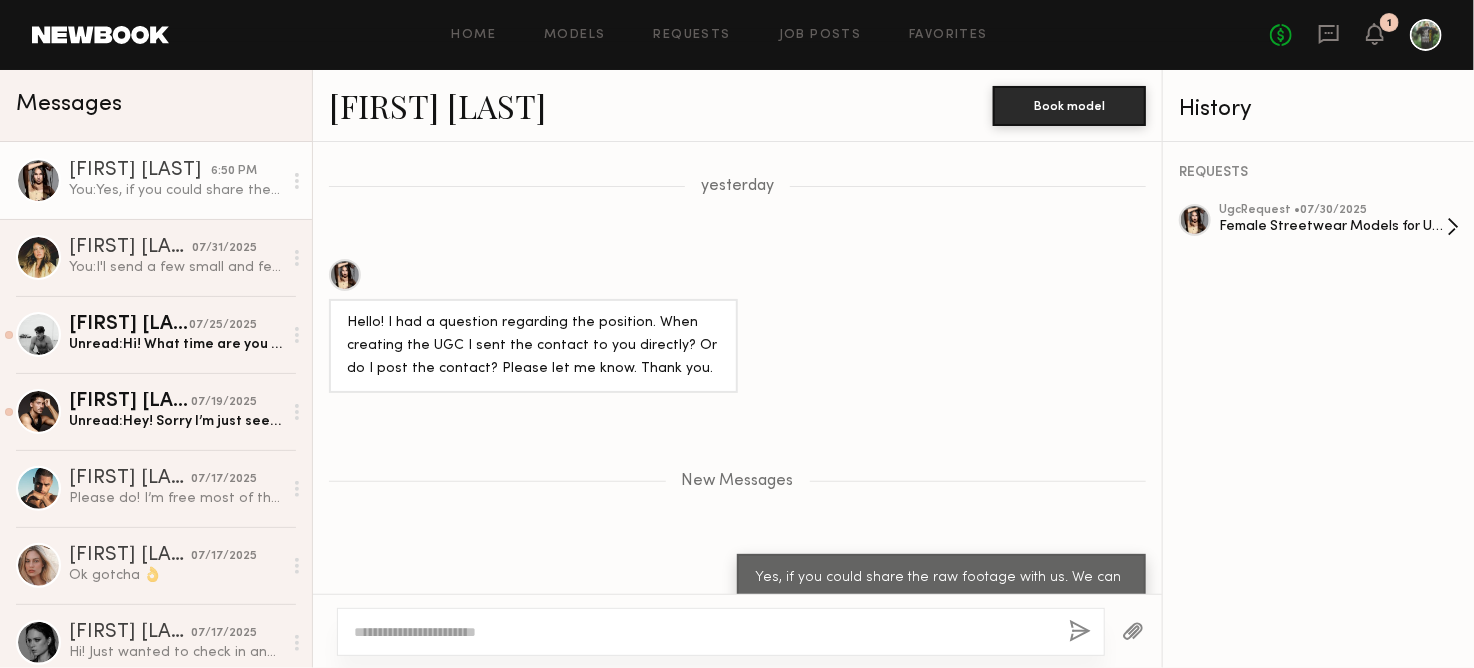 click on "Female Streetwear Models for UGC Content" 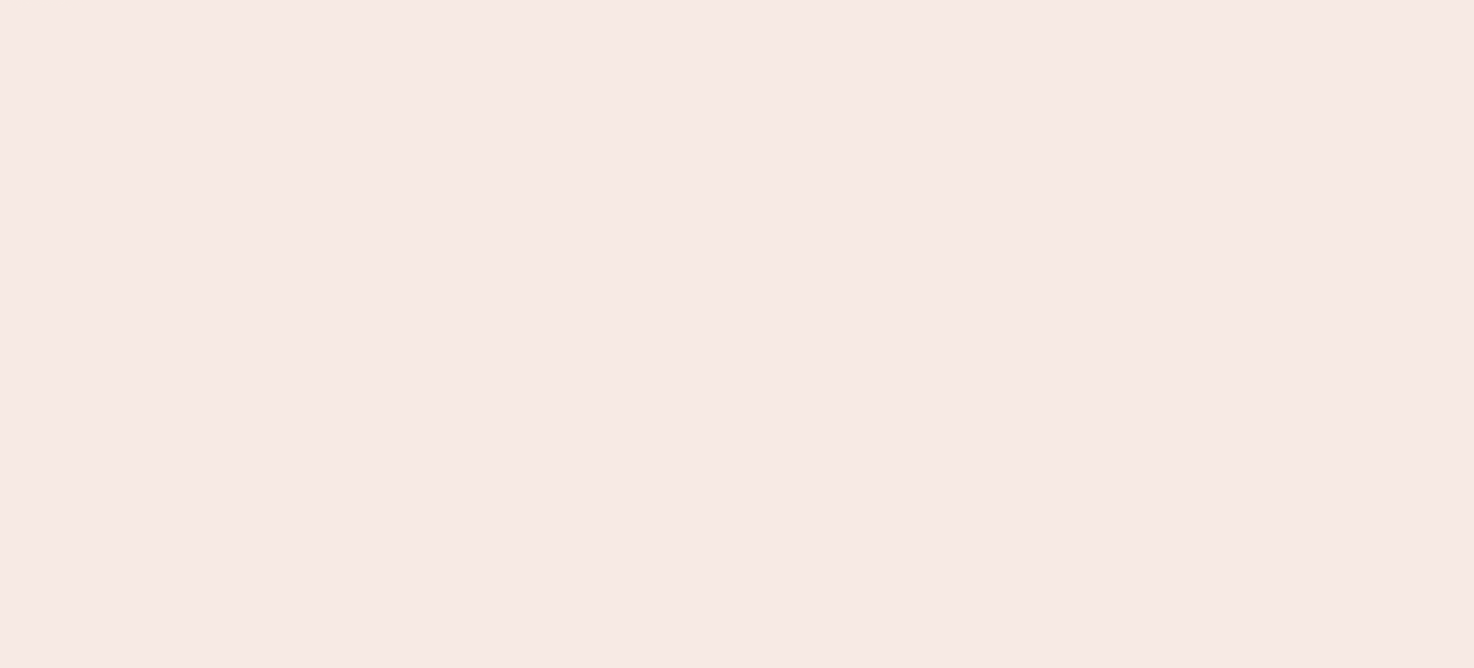 scroll, scrollTop: 0, scrollLeft: 0, axis: both 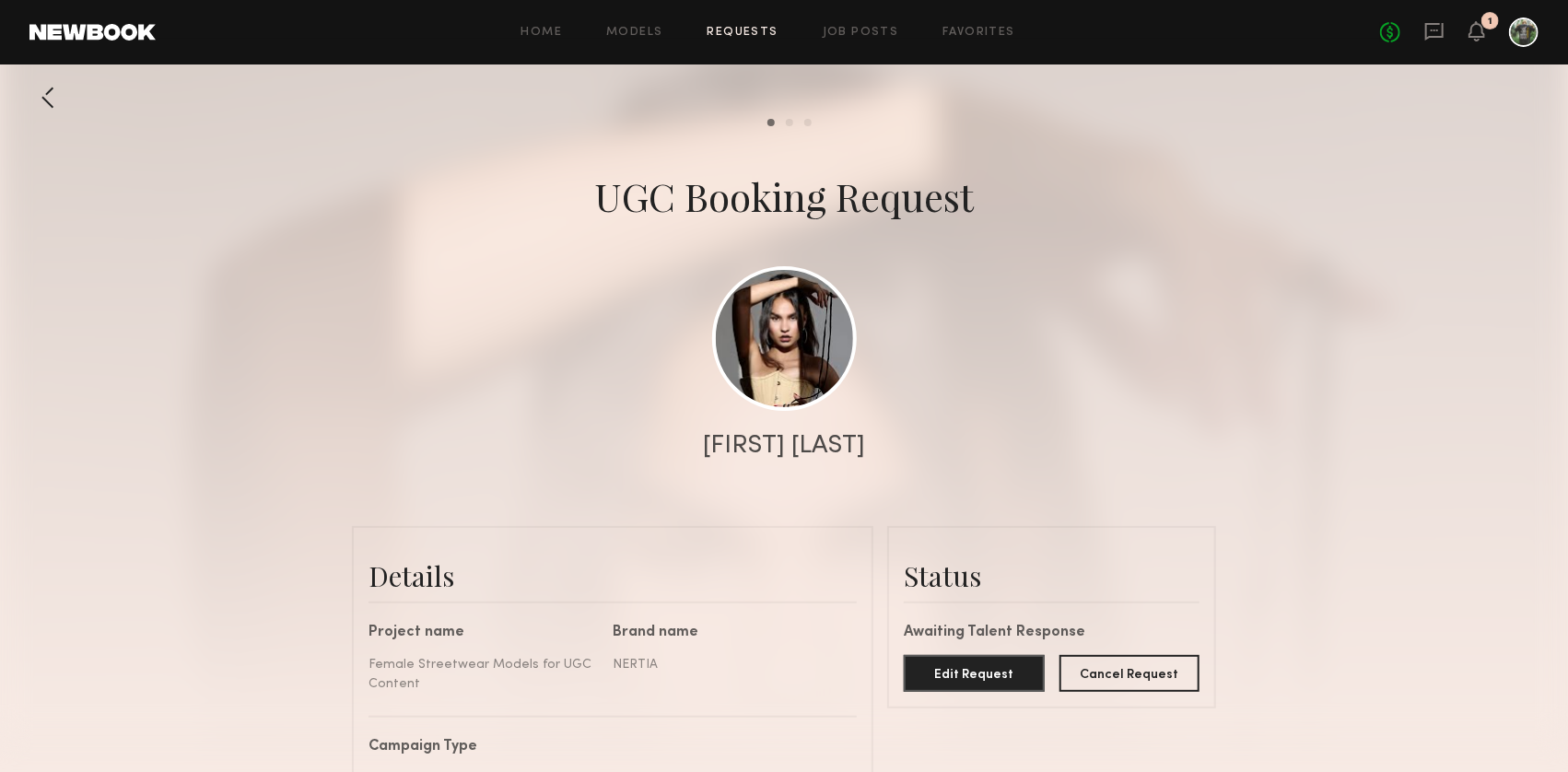 click on "Requests" 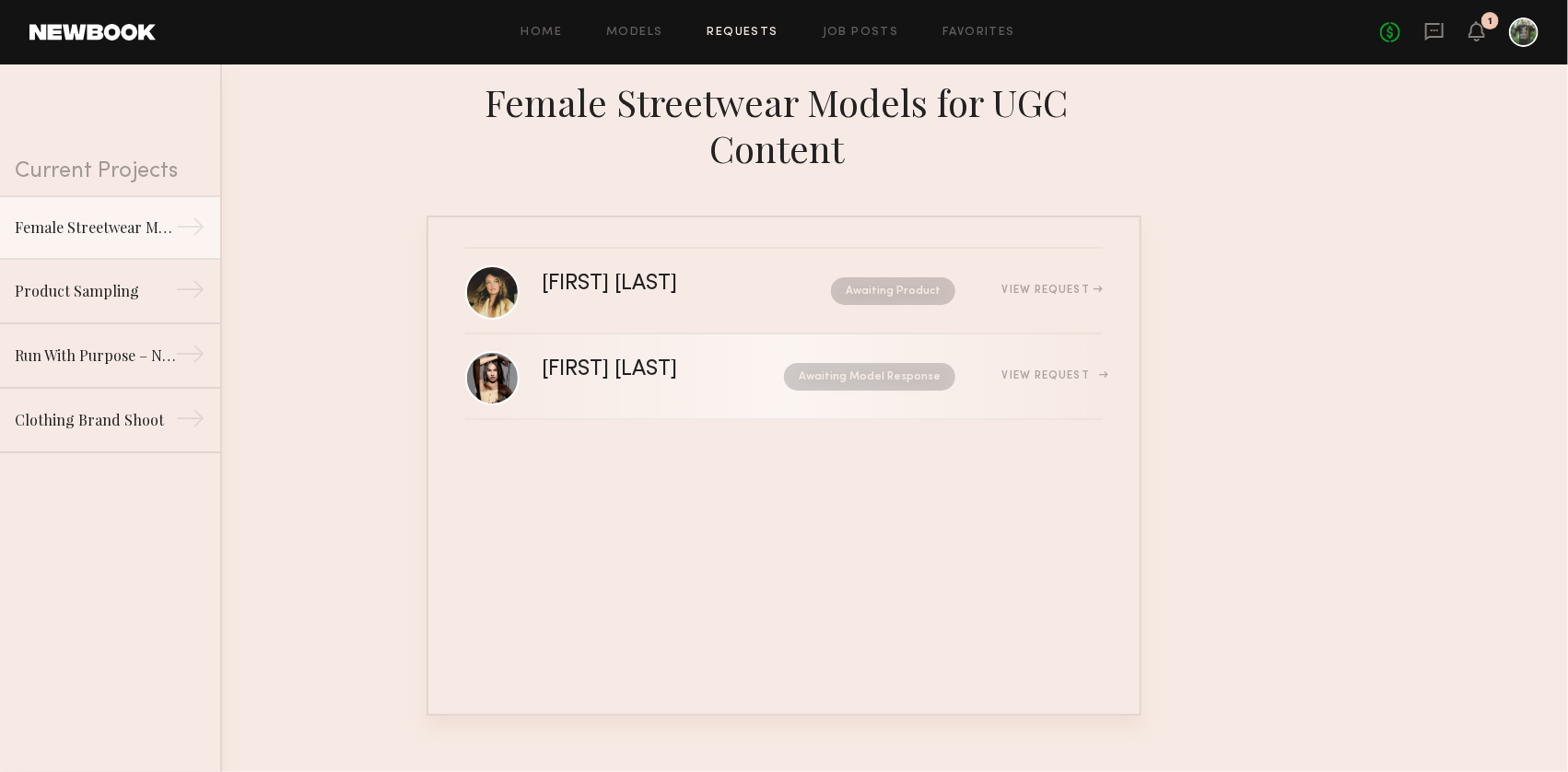click on "[FIRST] [LAST]" 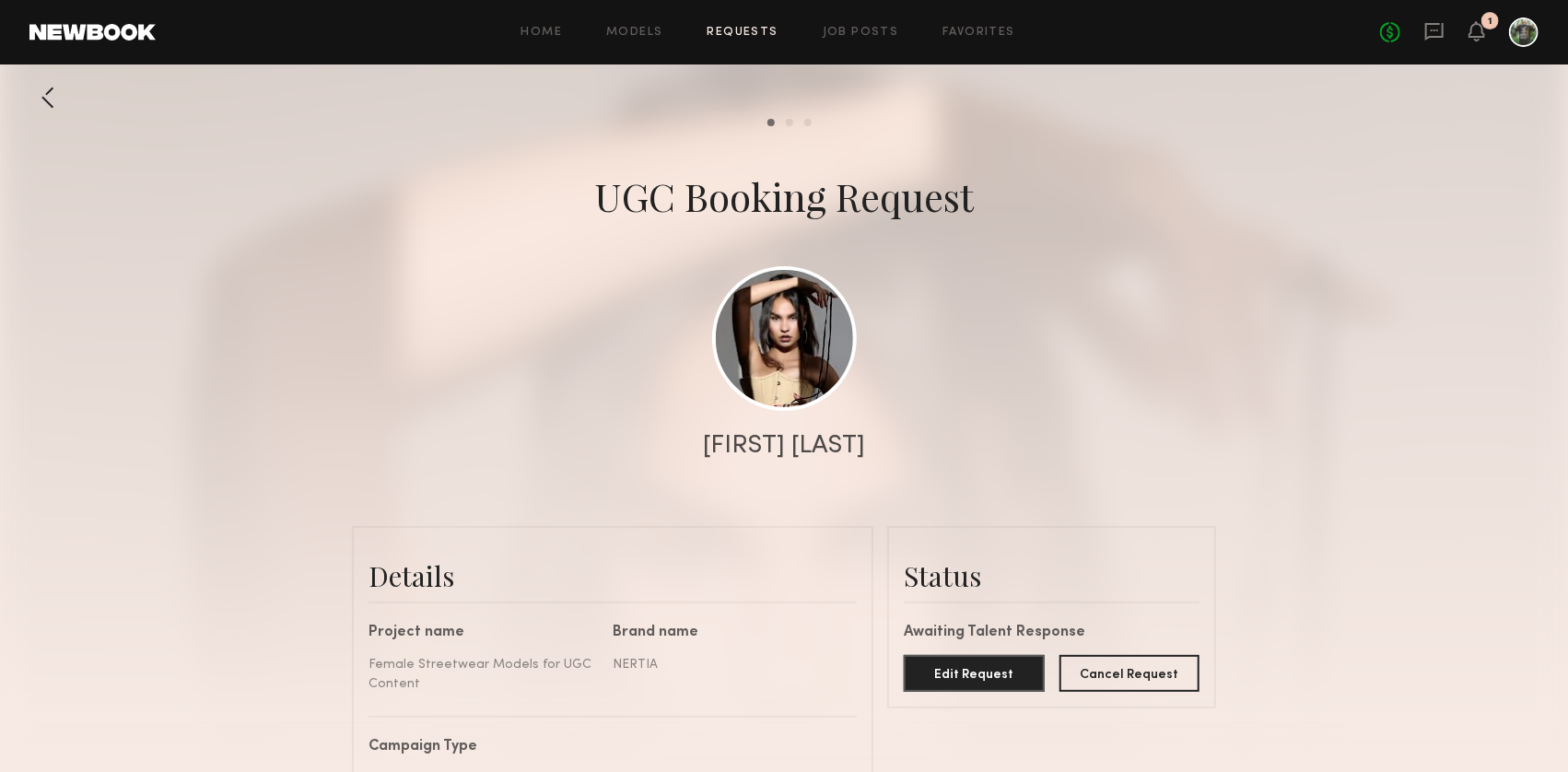 scroll, scrollTop: 733, scrollLeft: 0, axis: vertical 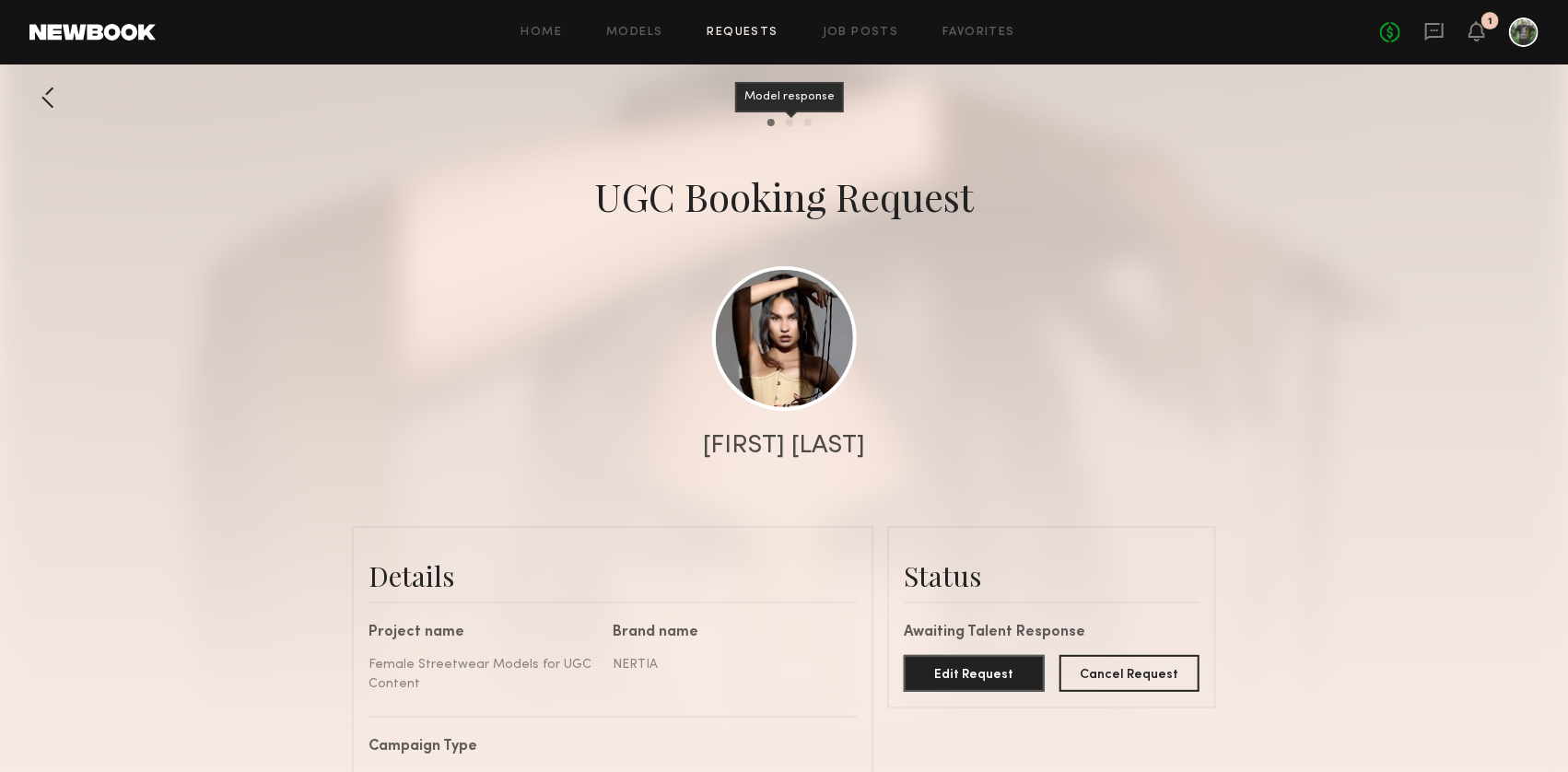 click on "Model response" 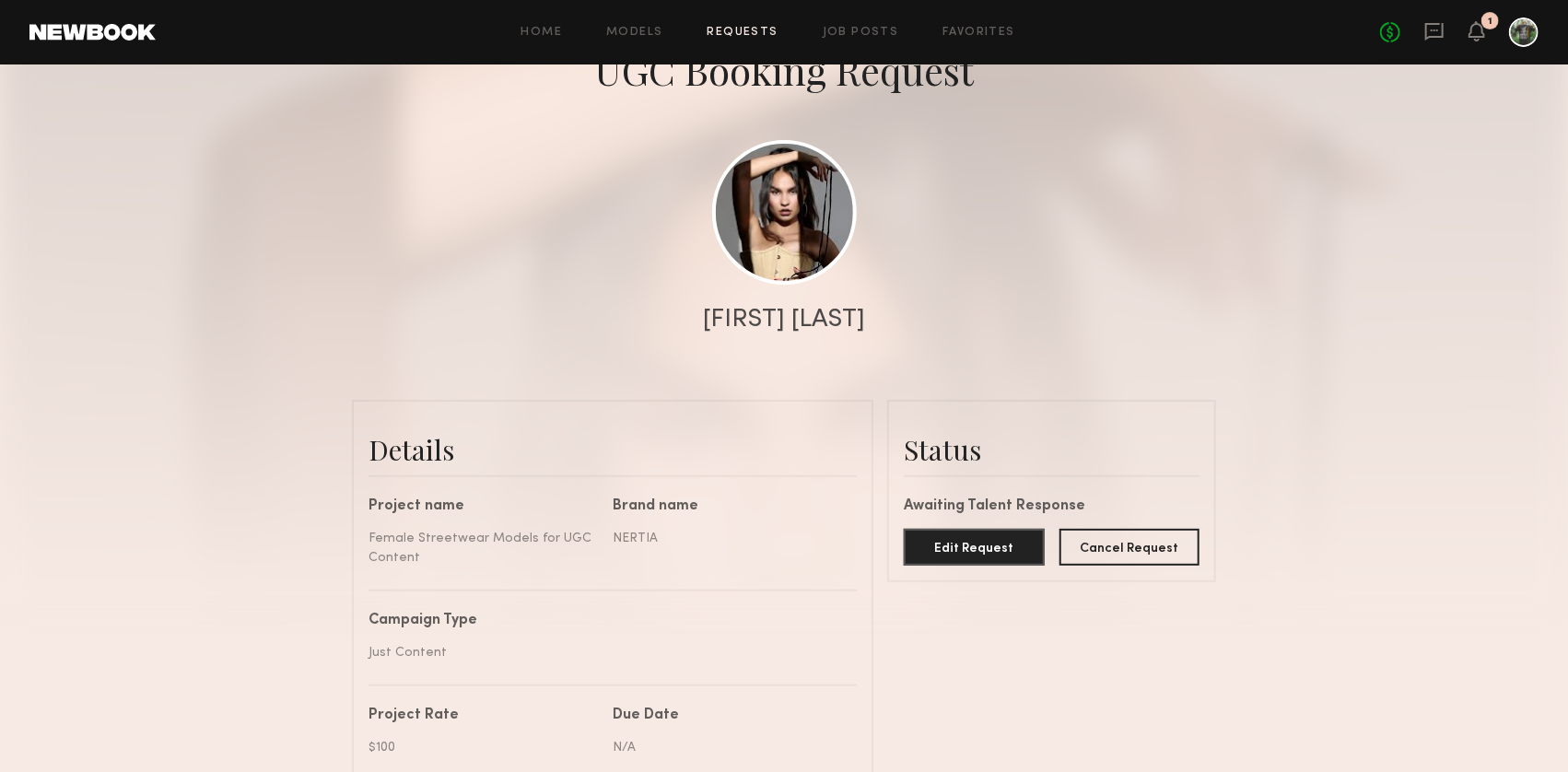 scroll, scrollTop: 0, scrollLeft: 0, axis: both 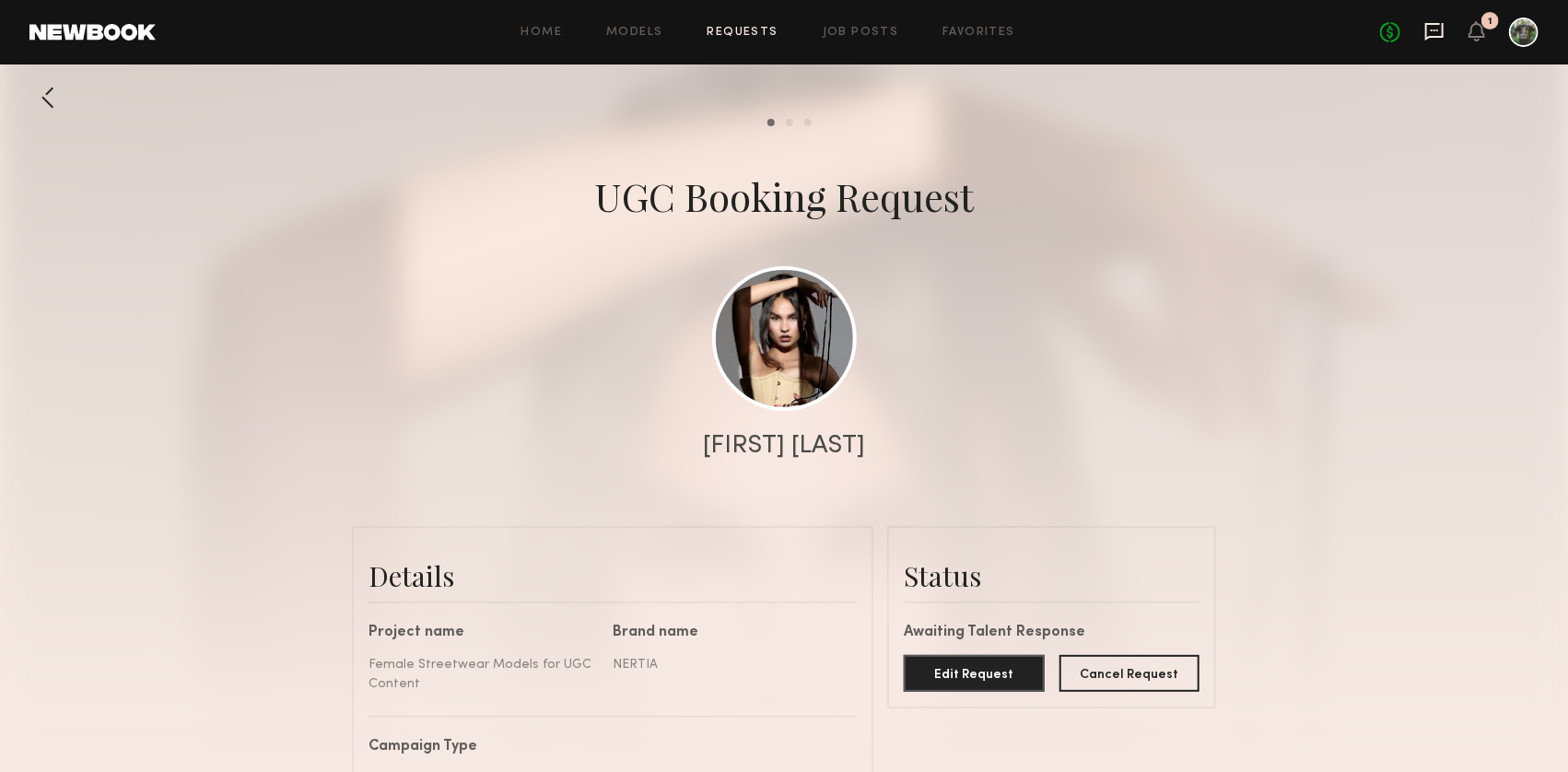 click 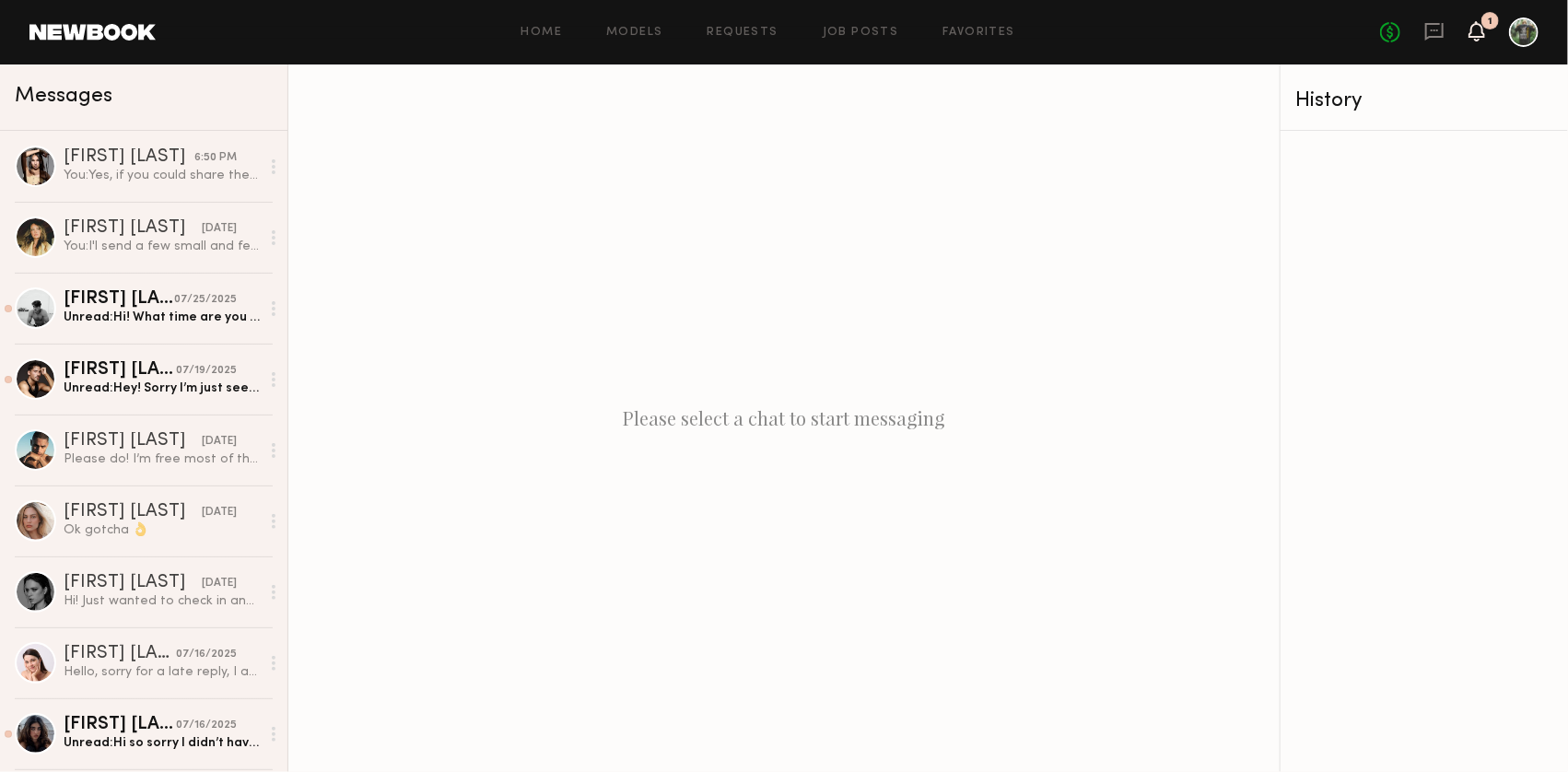 click 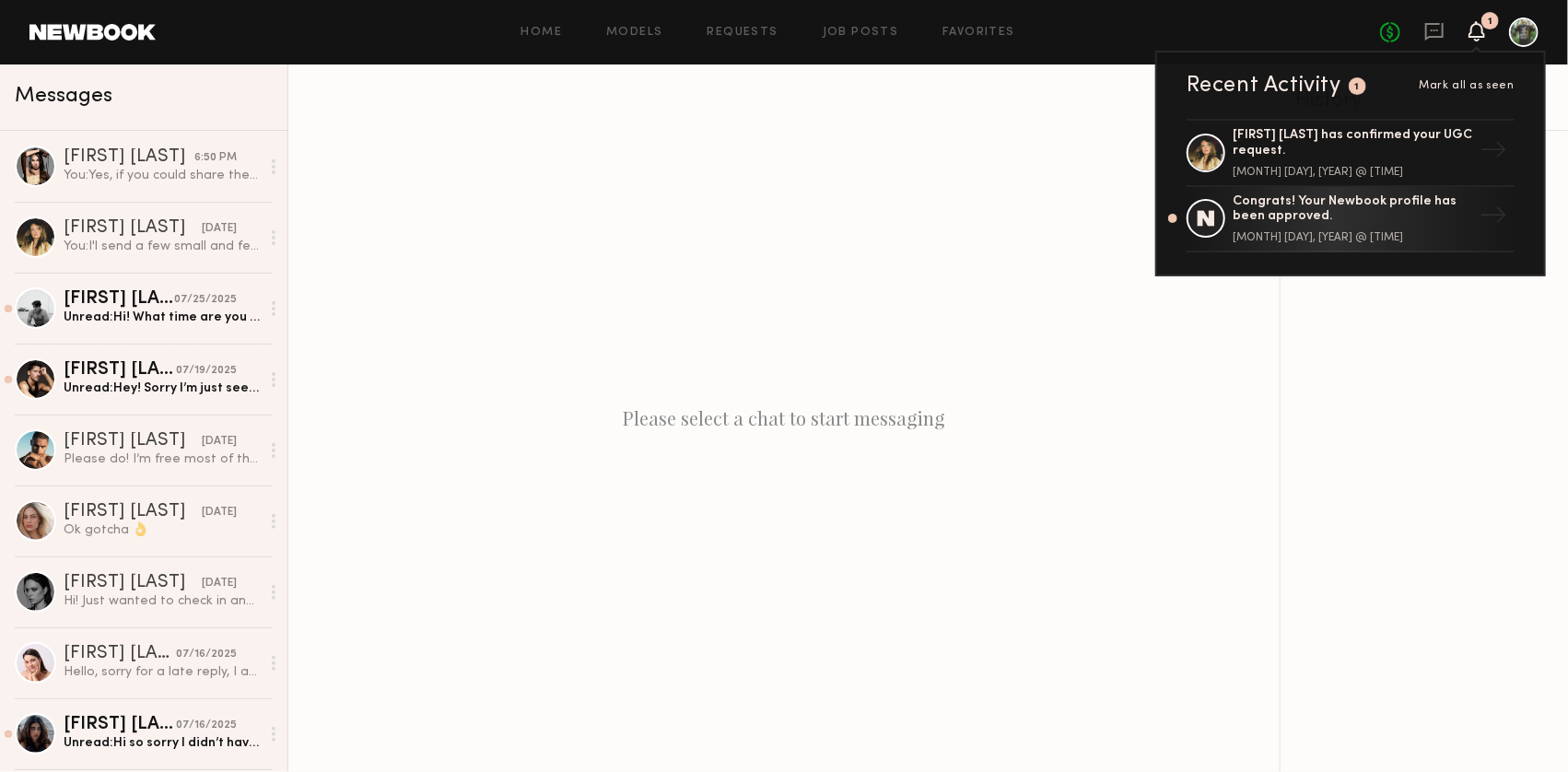 click 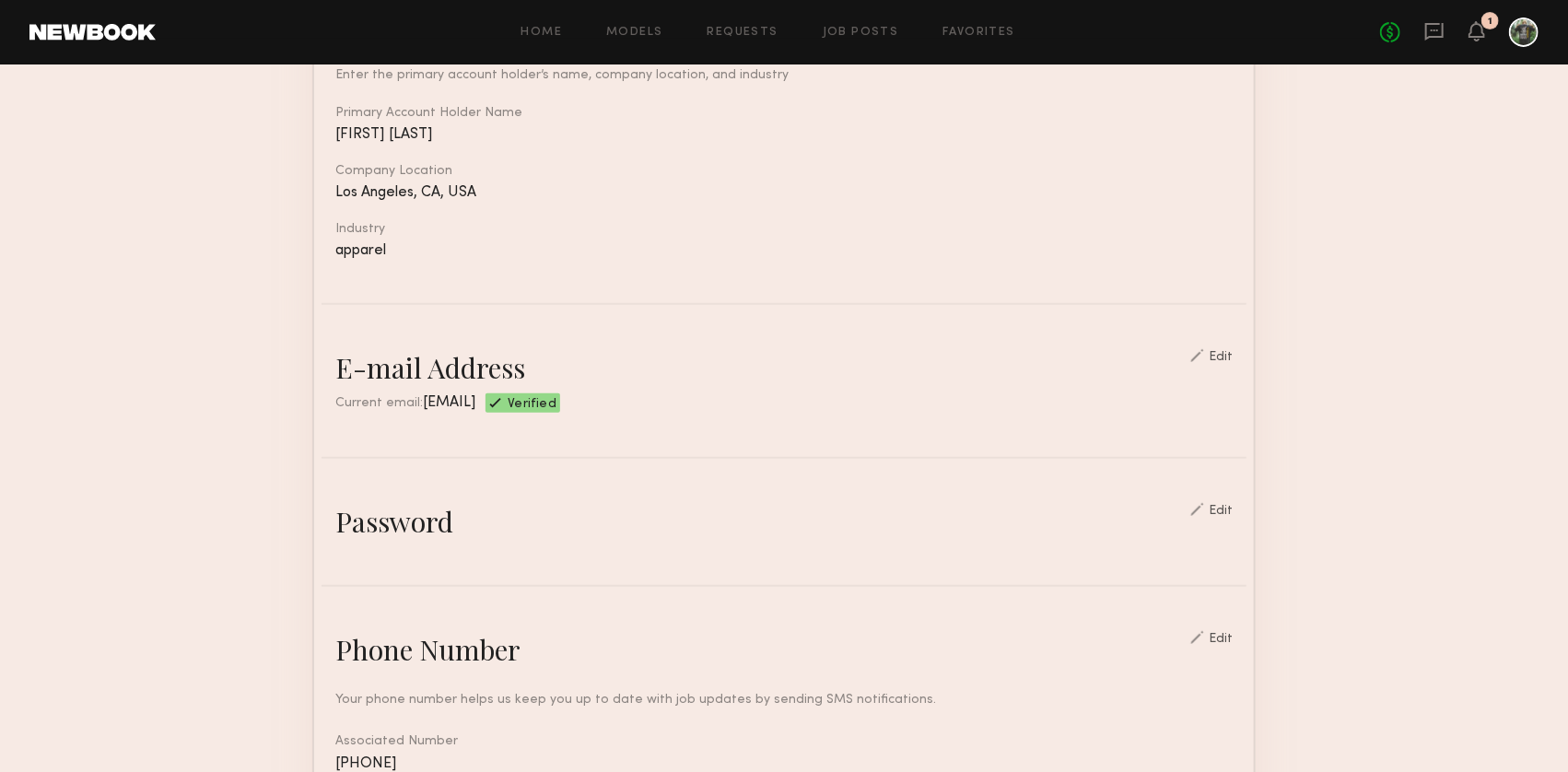 scroll, scrollTop: 0, scrollLeft: 0, axis: both 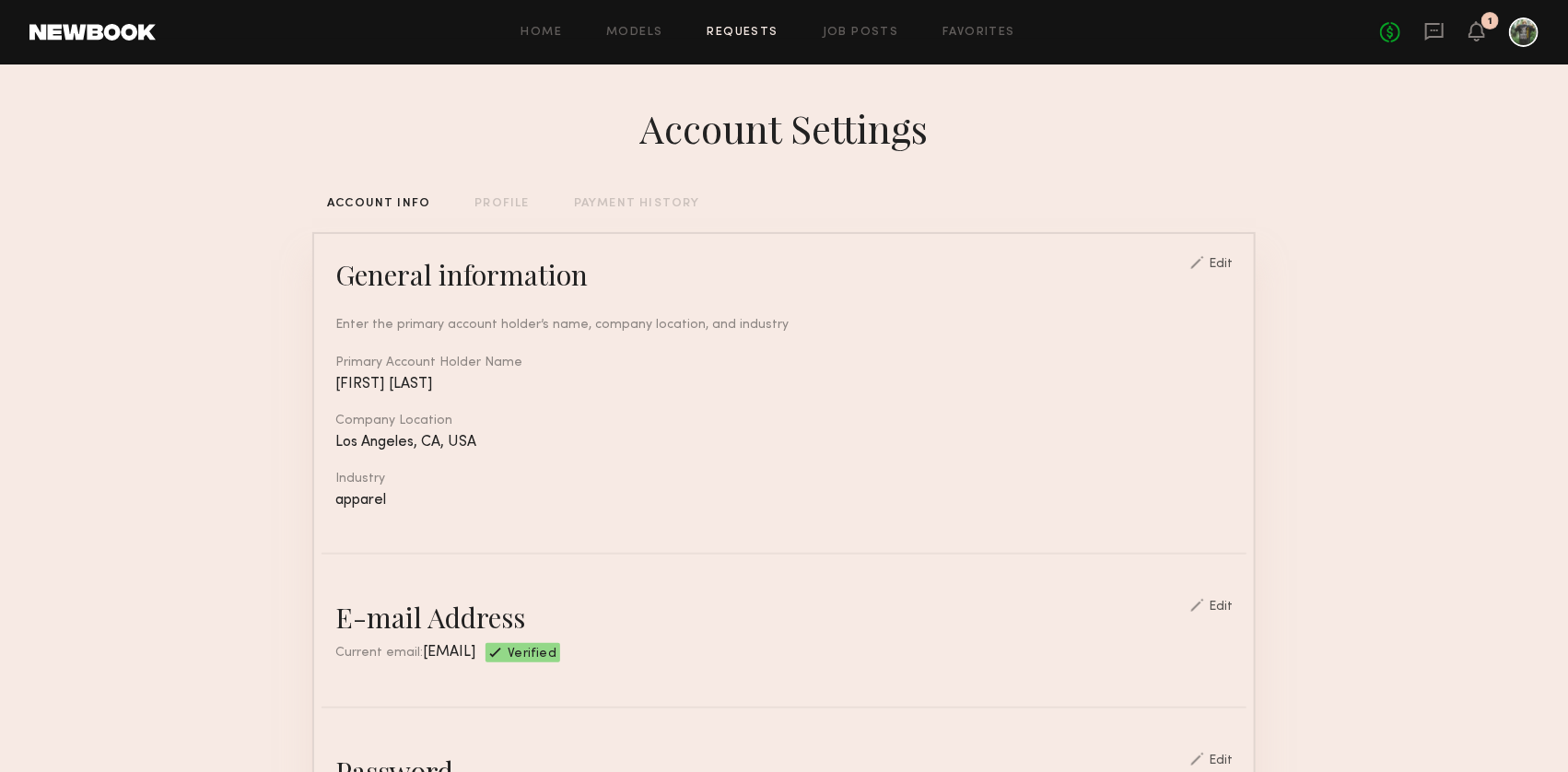 click on "Requests" 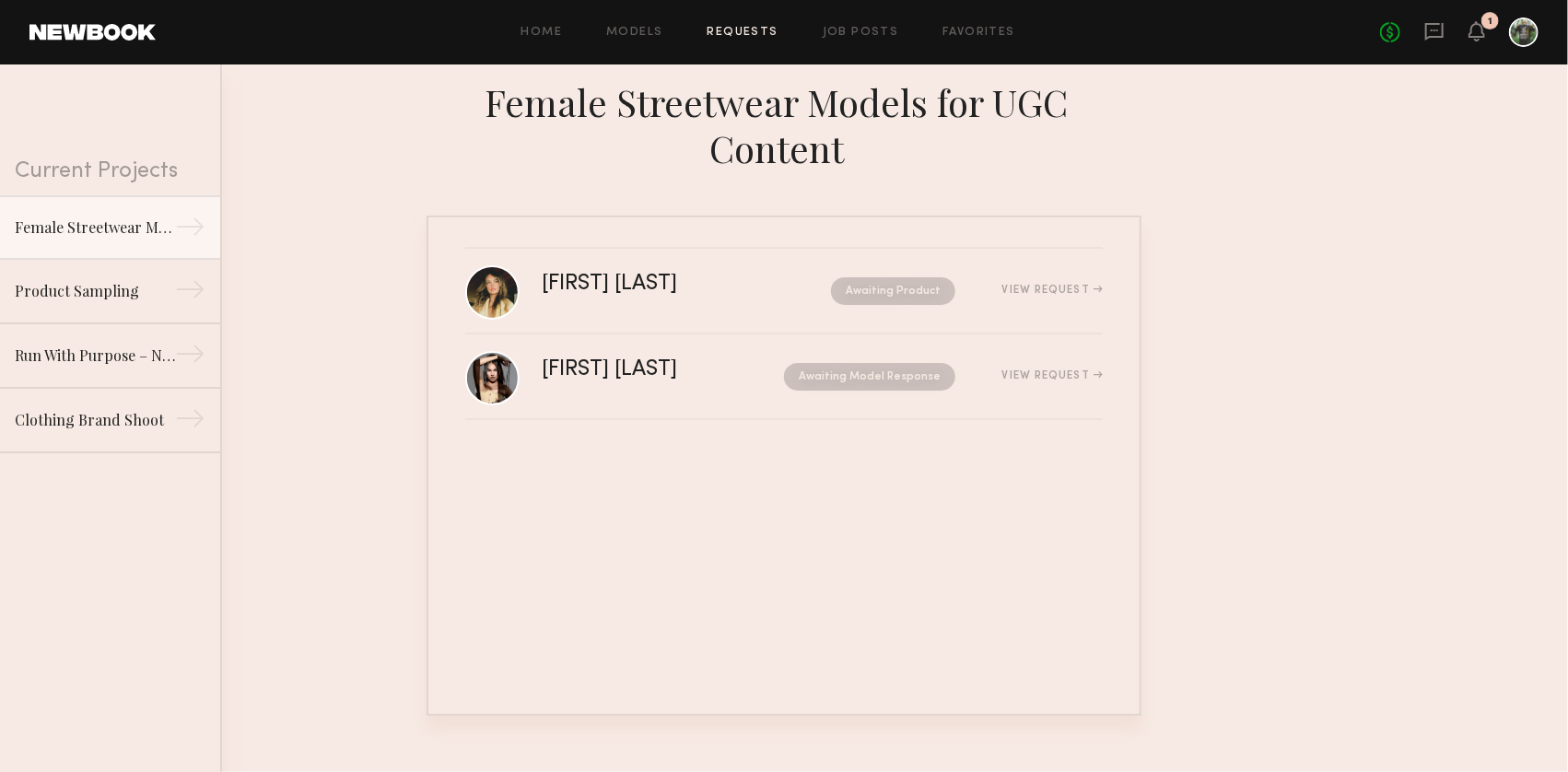 click on "Home Models Requests Job Posts Favorites Sign Out" 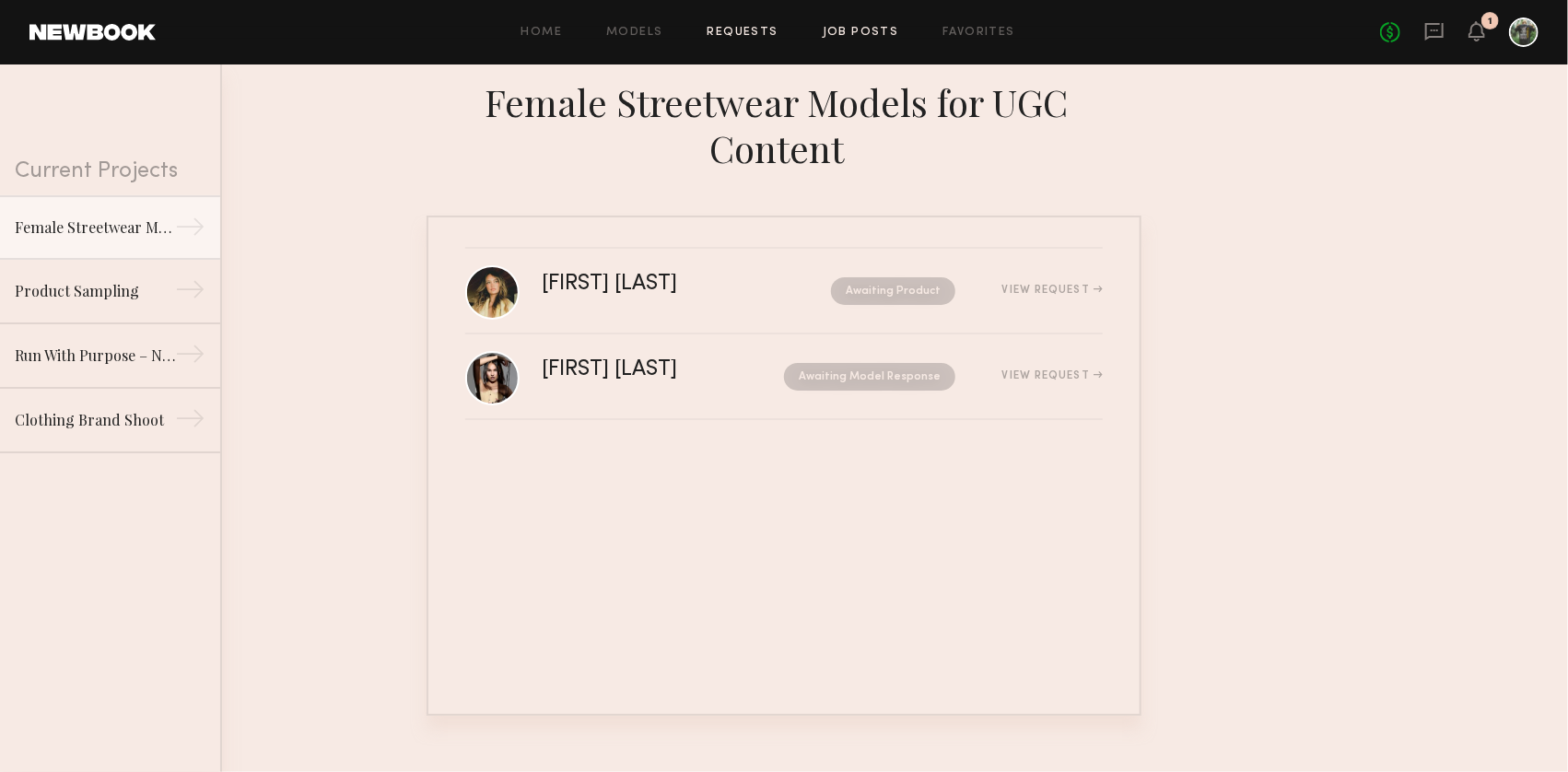 click on "Job Posts" 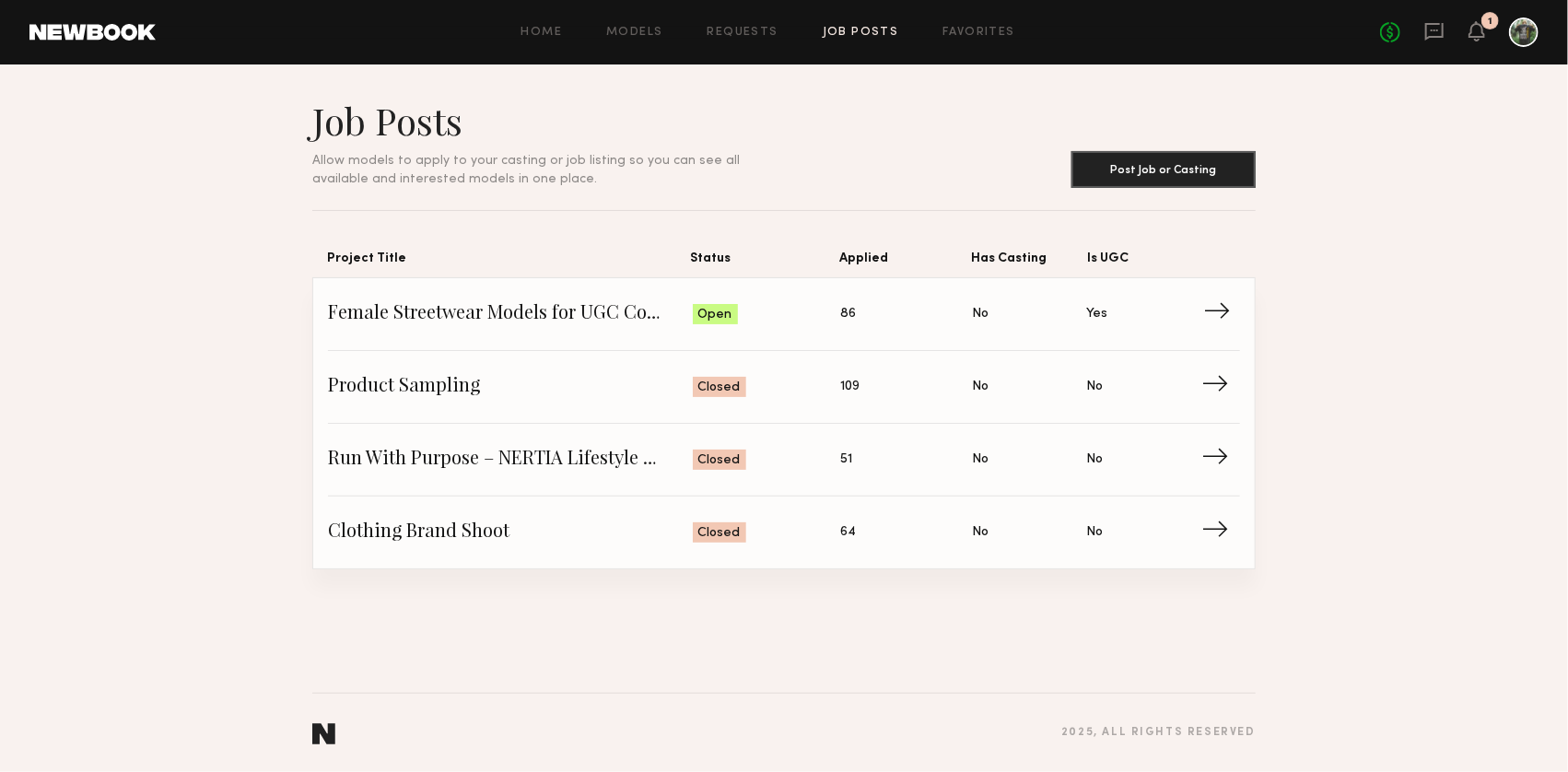 click on "→" 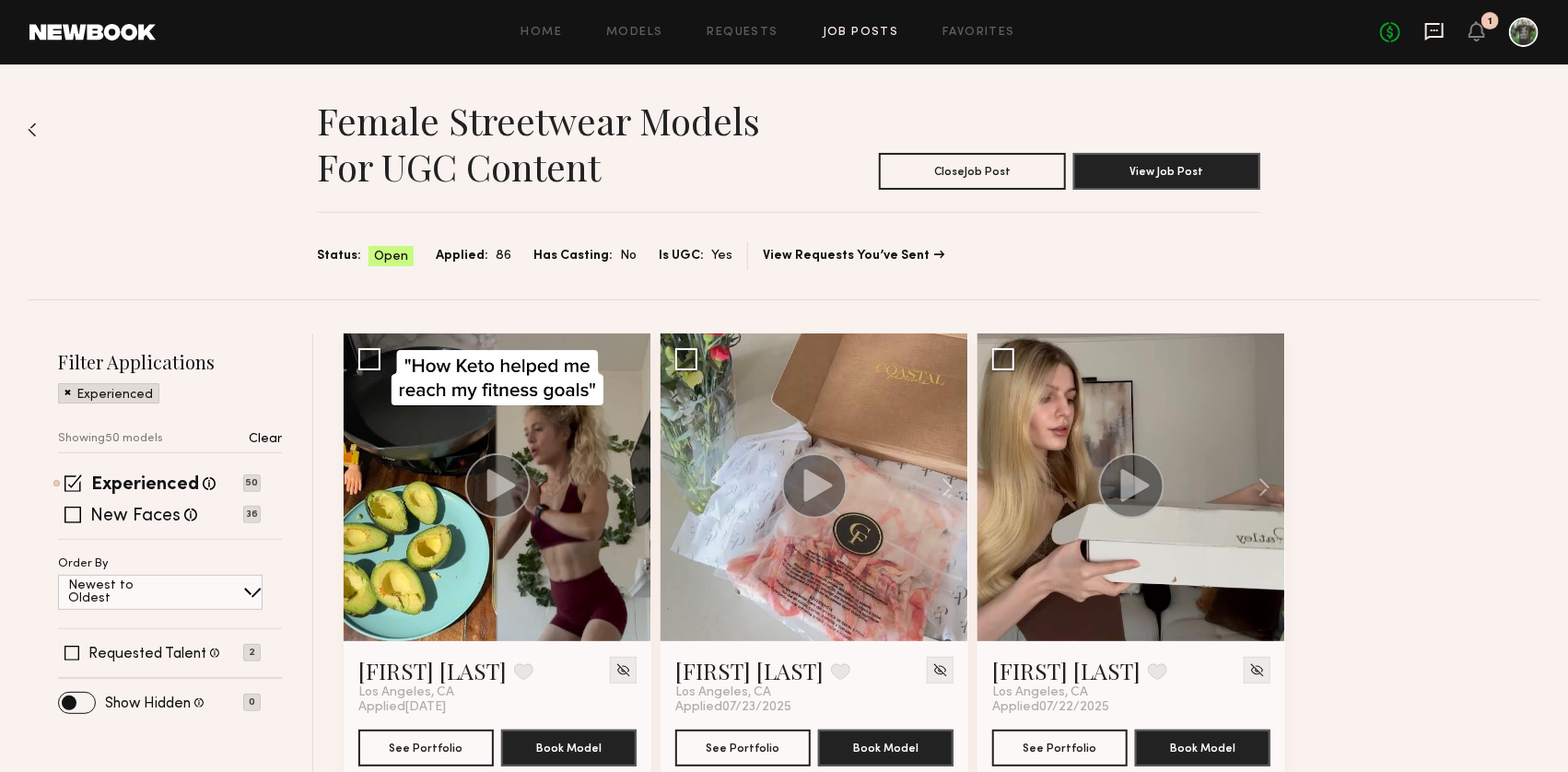 click 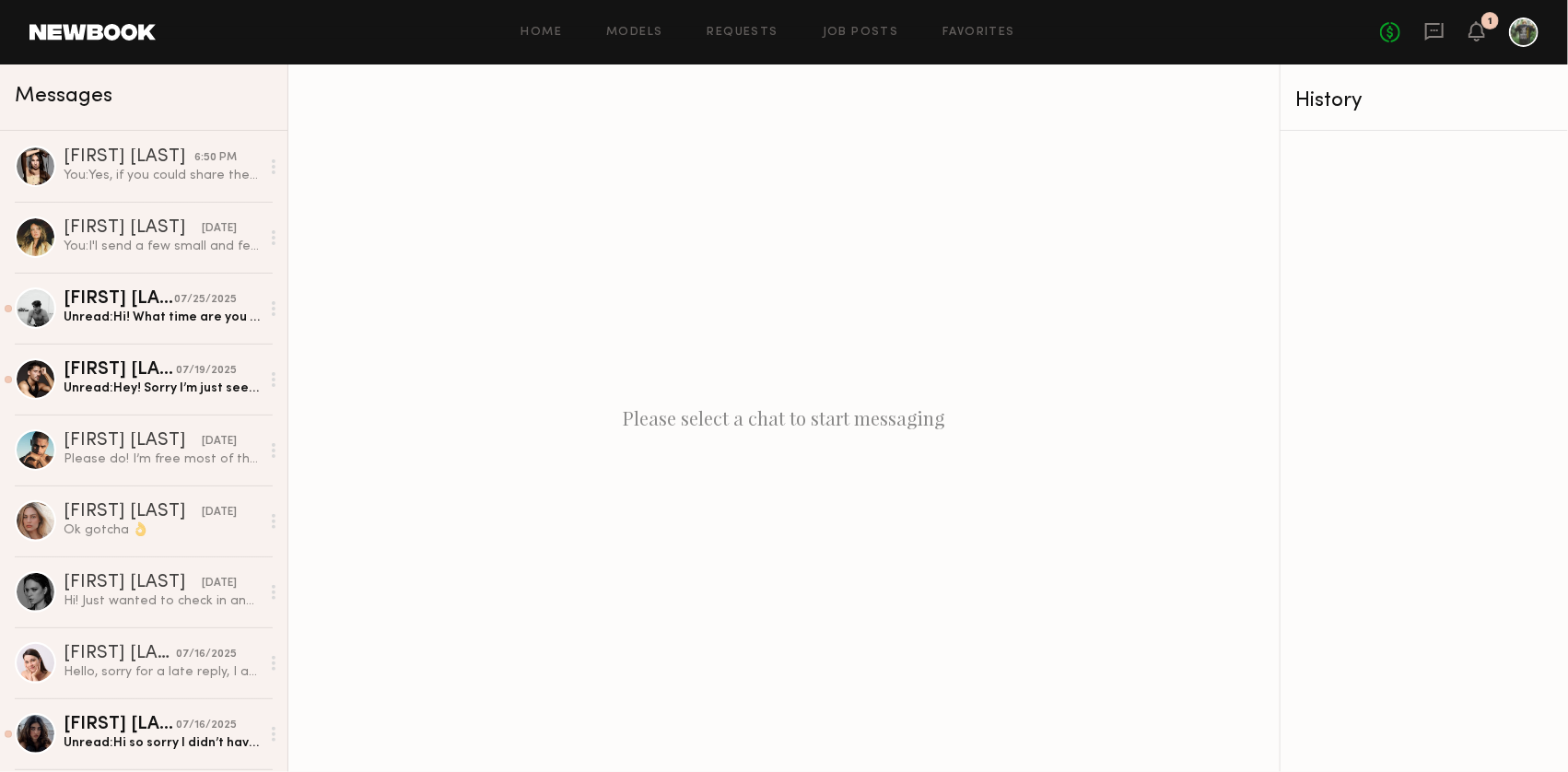 click 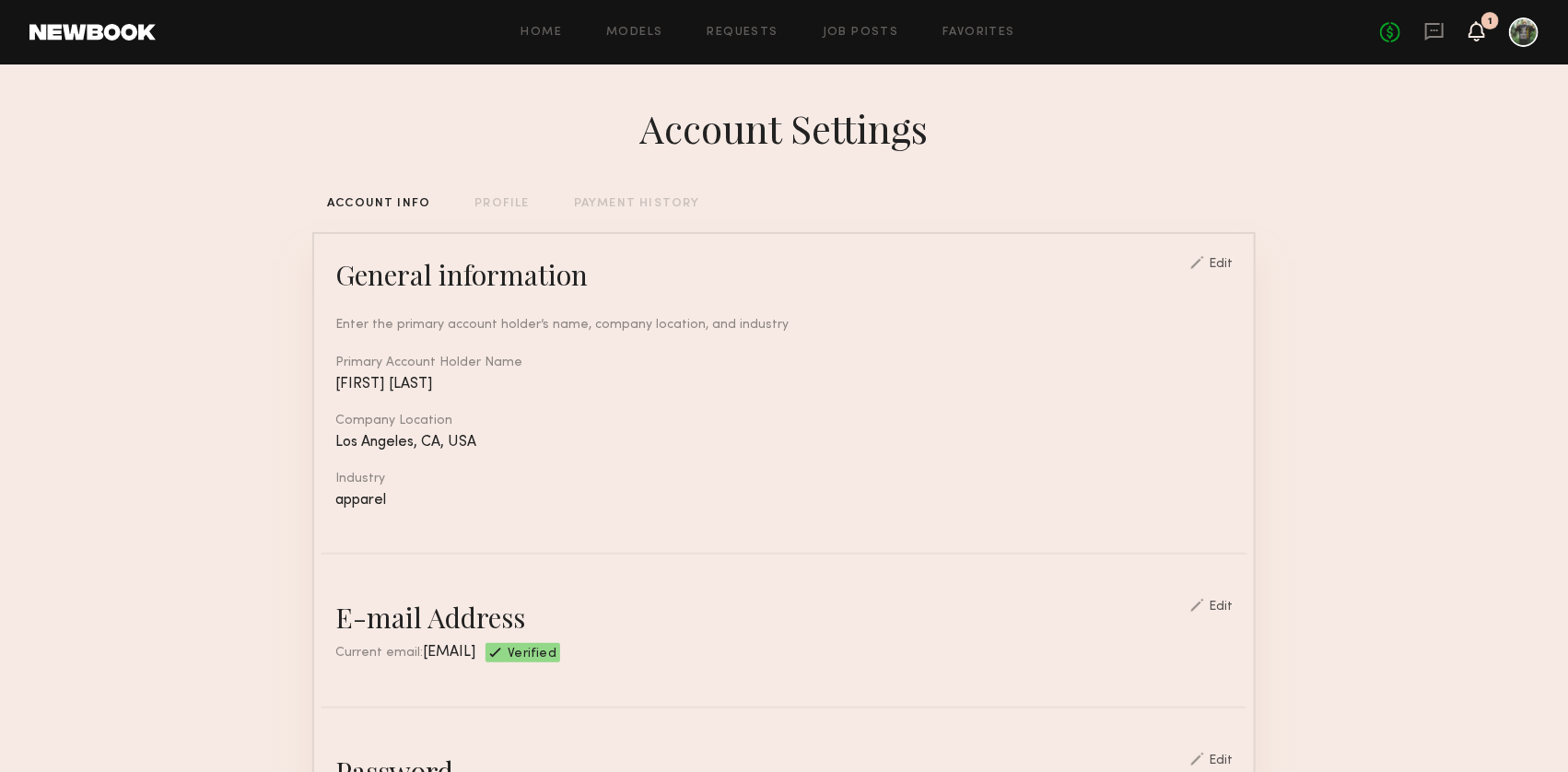 click 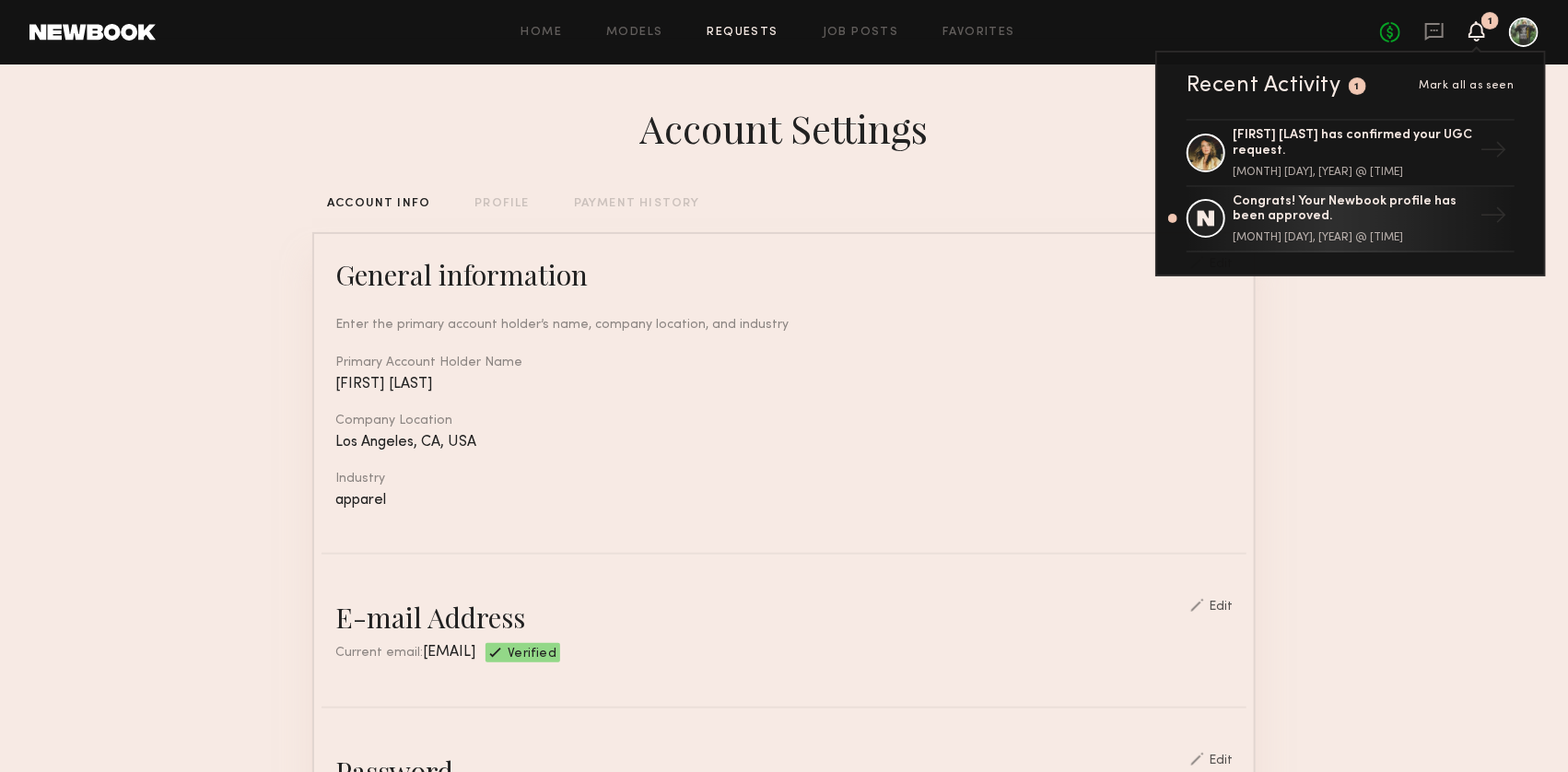 click on "Requests" 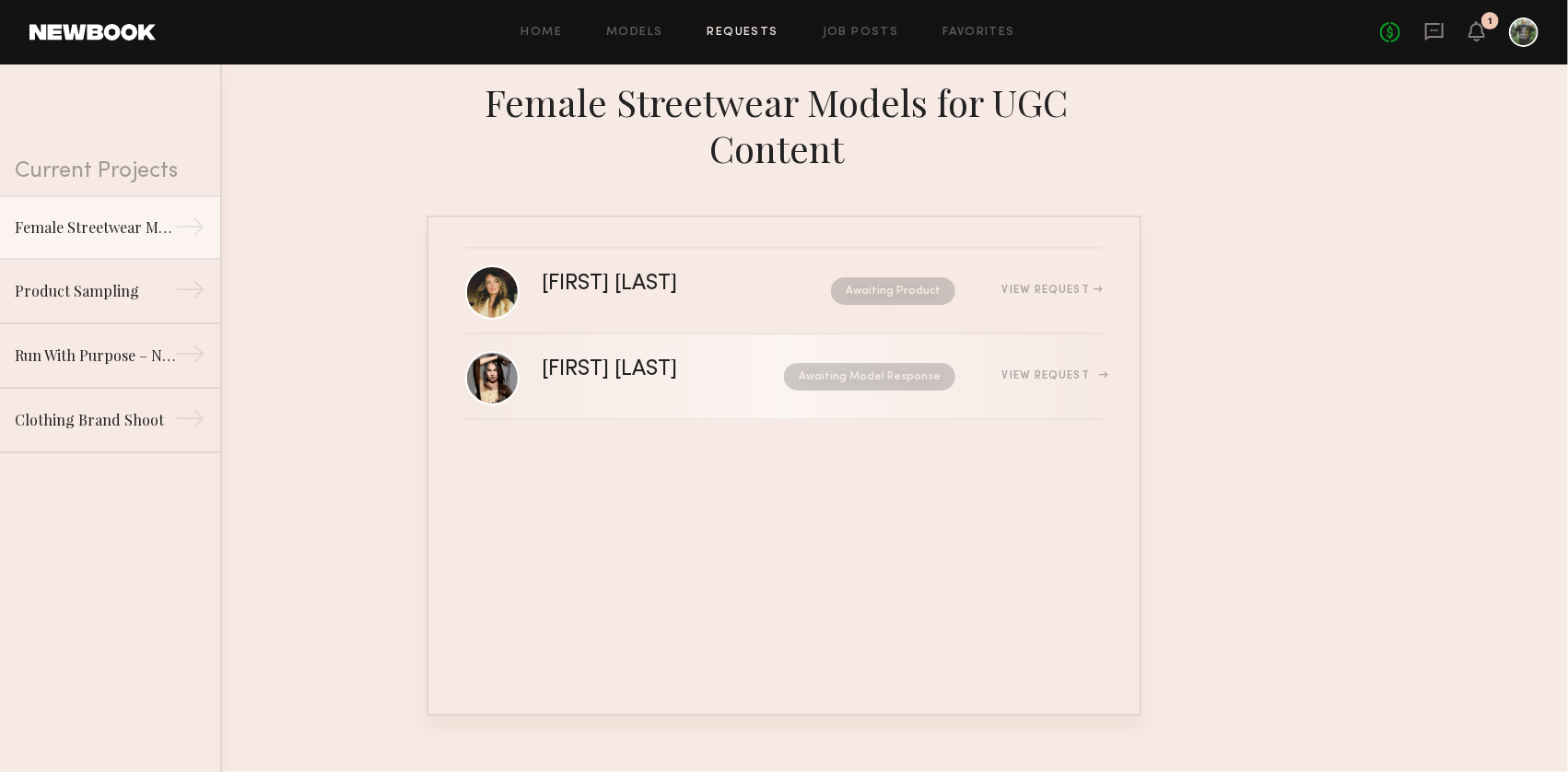 click on "View Request" 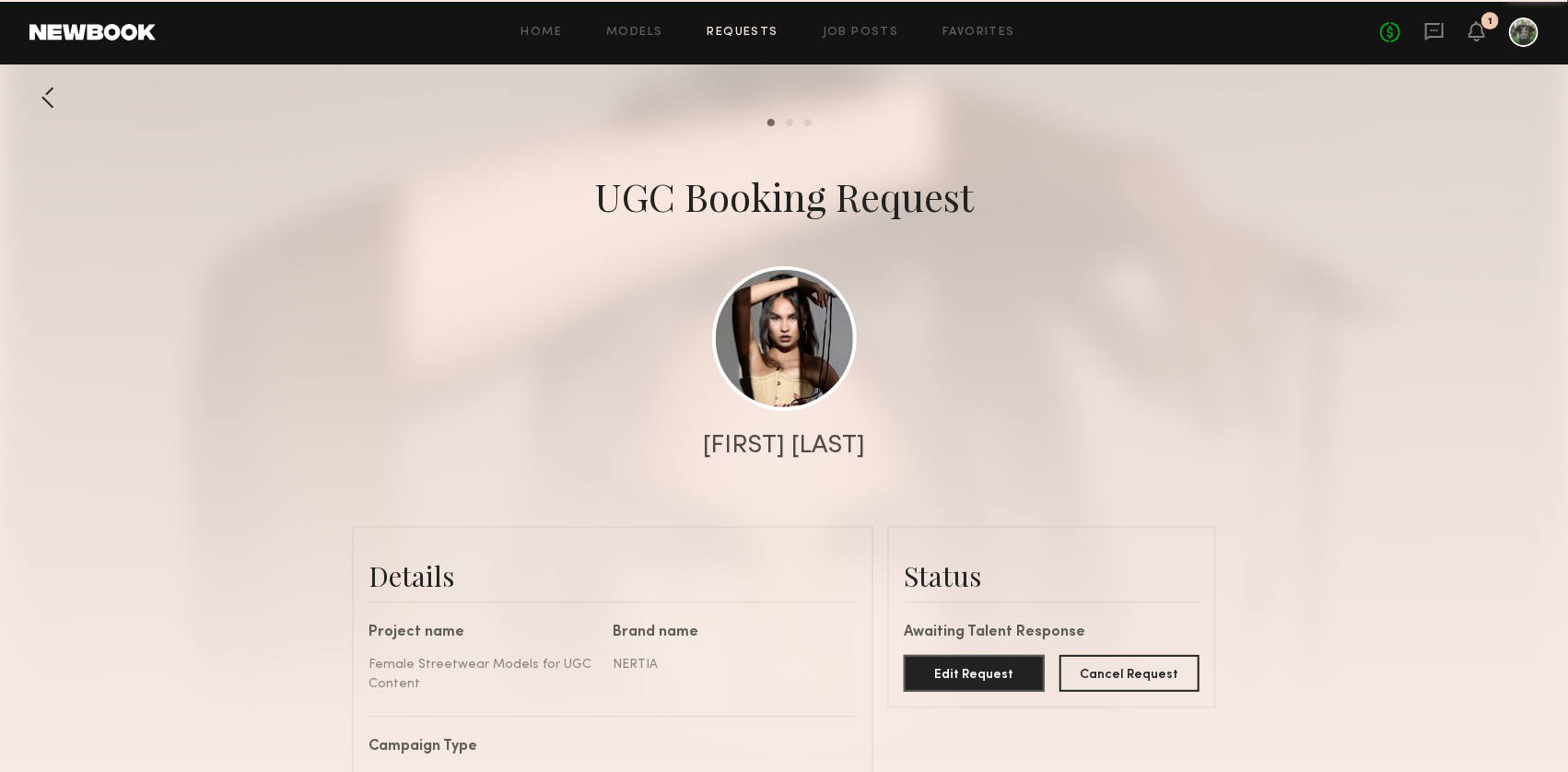 scroll, scrollTop: 733, scrollLeft: 0, axis: vertical 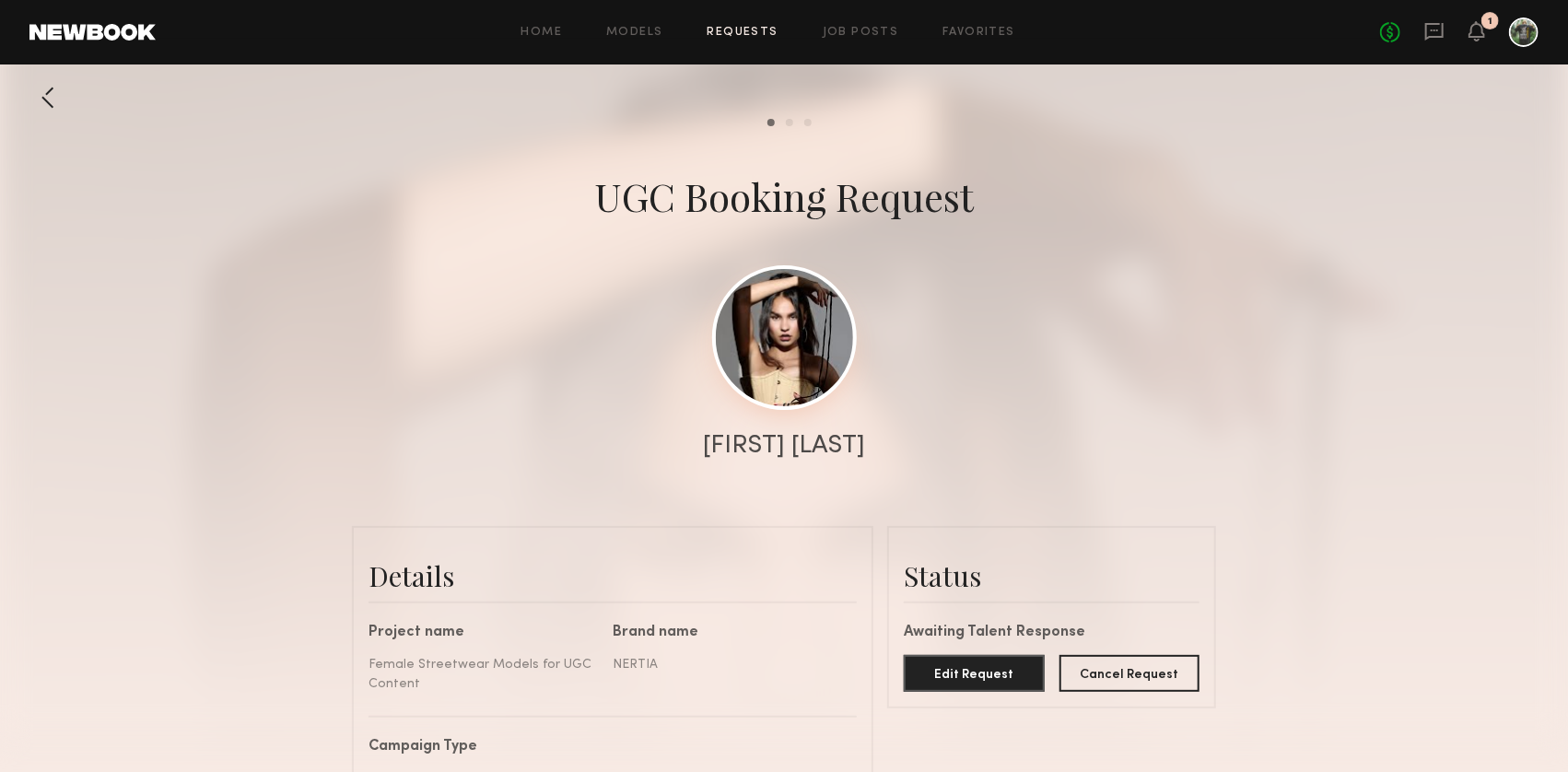 click 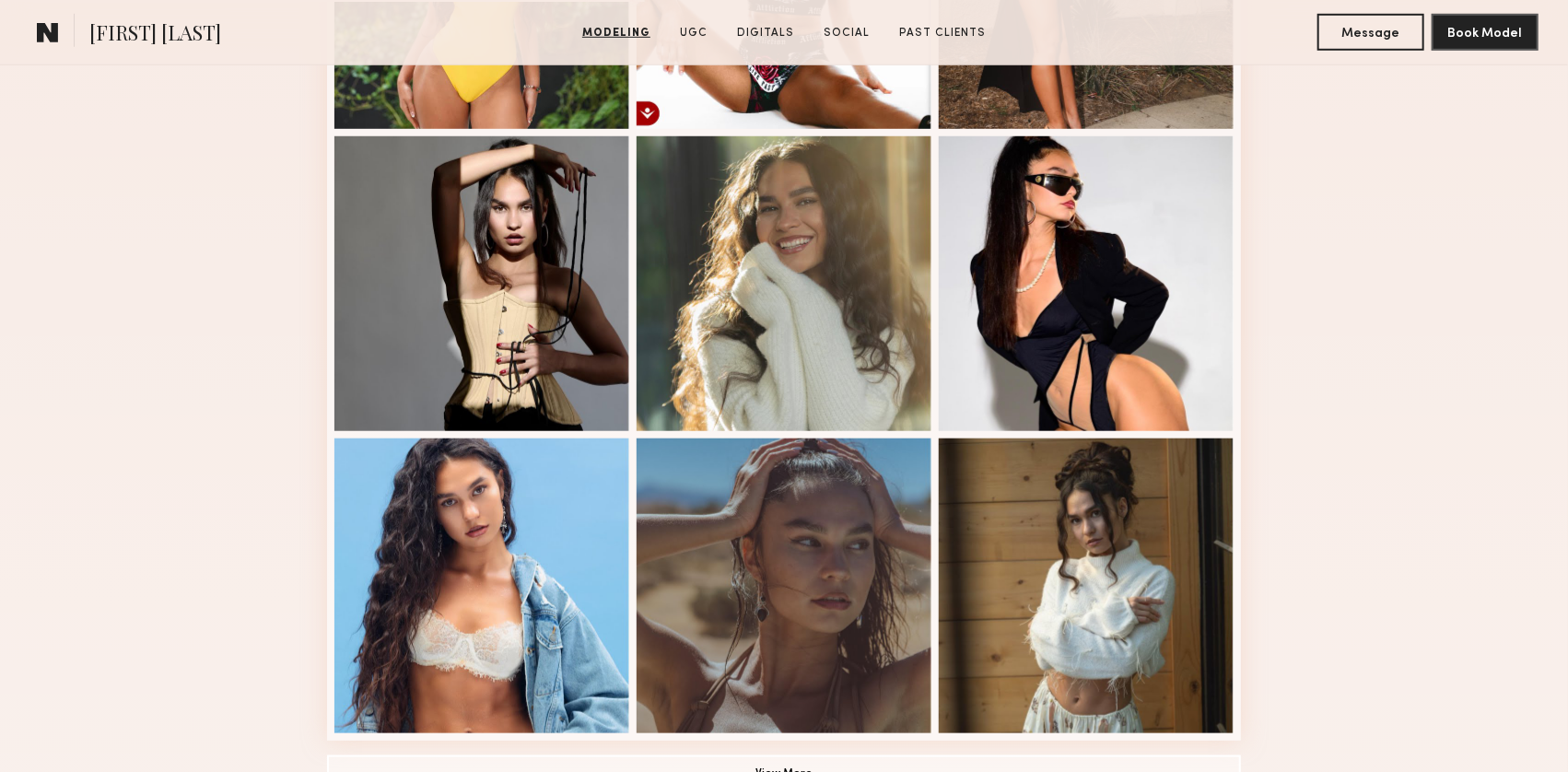 scroll, scrollTop: 881, scrollLeft: 0, axis: vertical 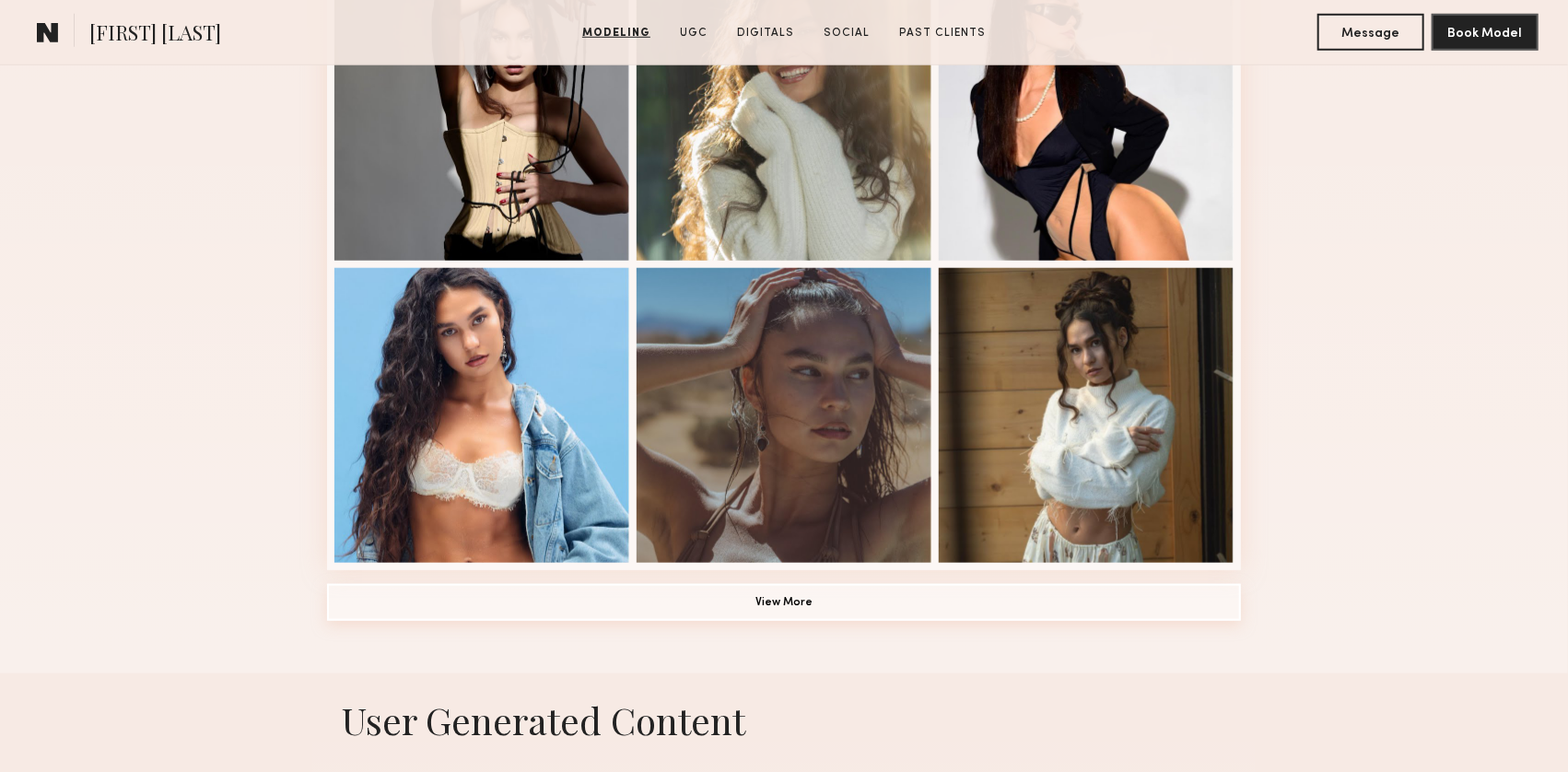 click on "View More" 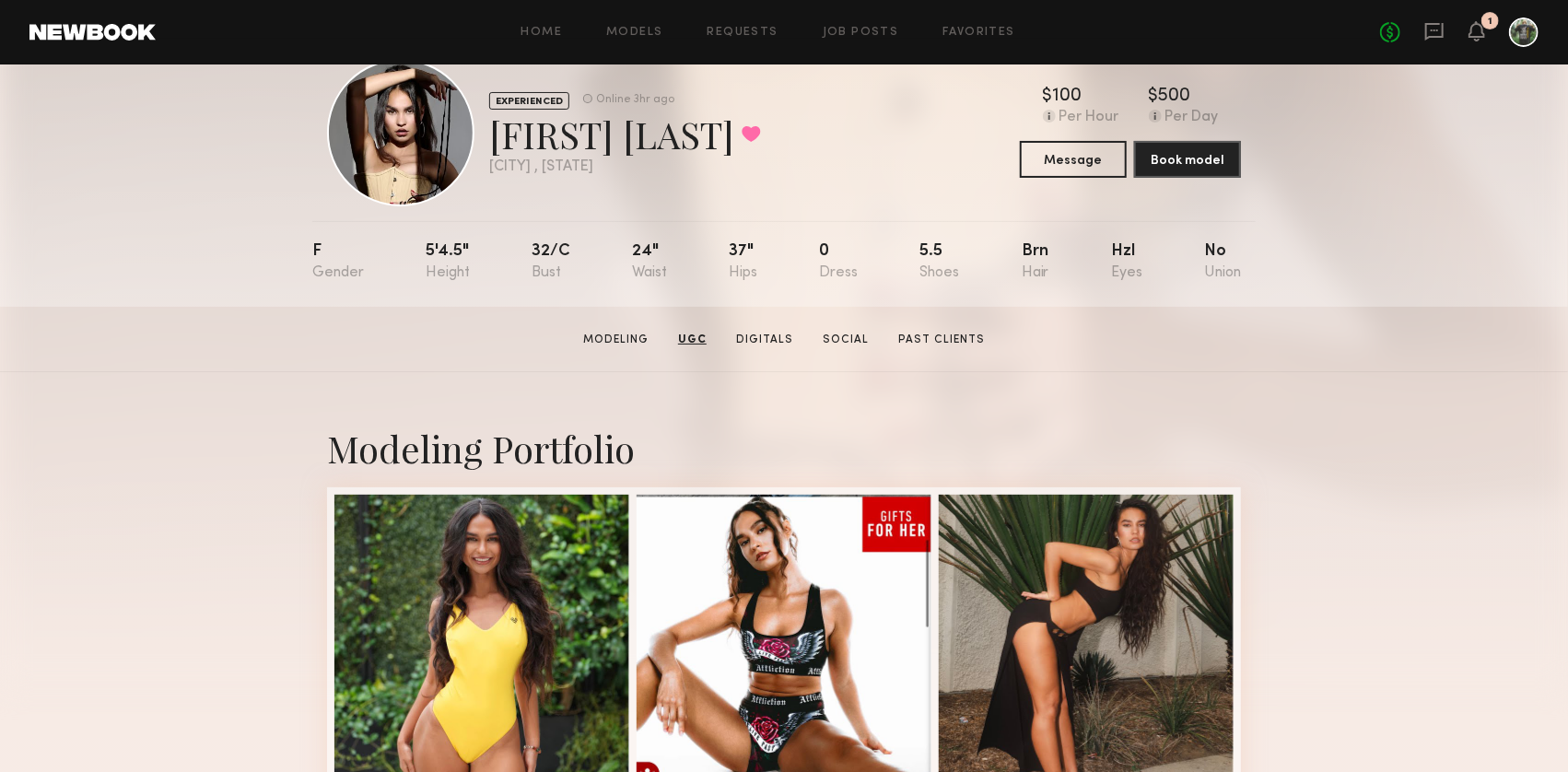 scroll, scrollTop: 0, scrollLeft: 0, axis: both 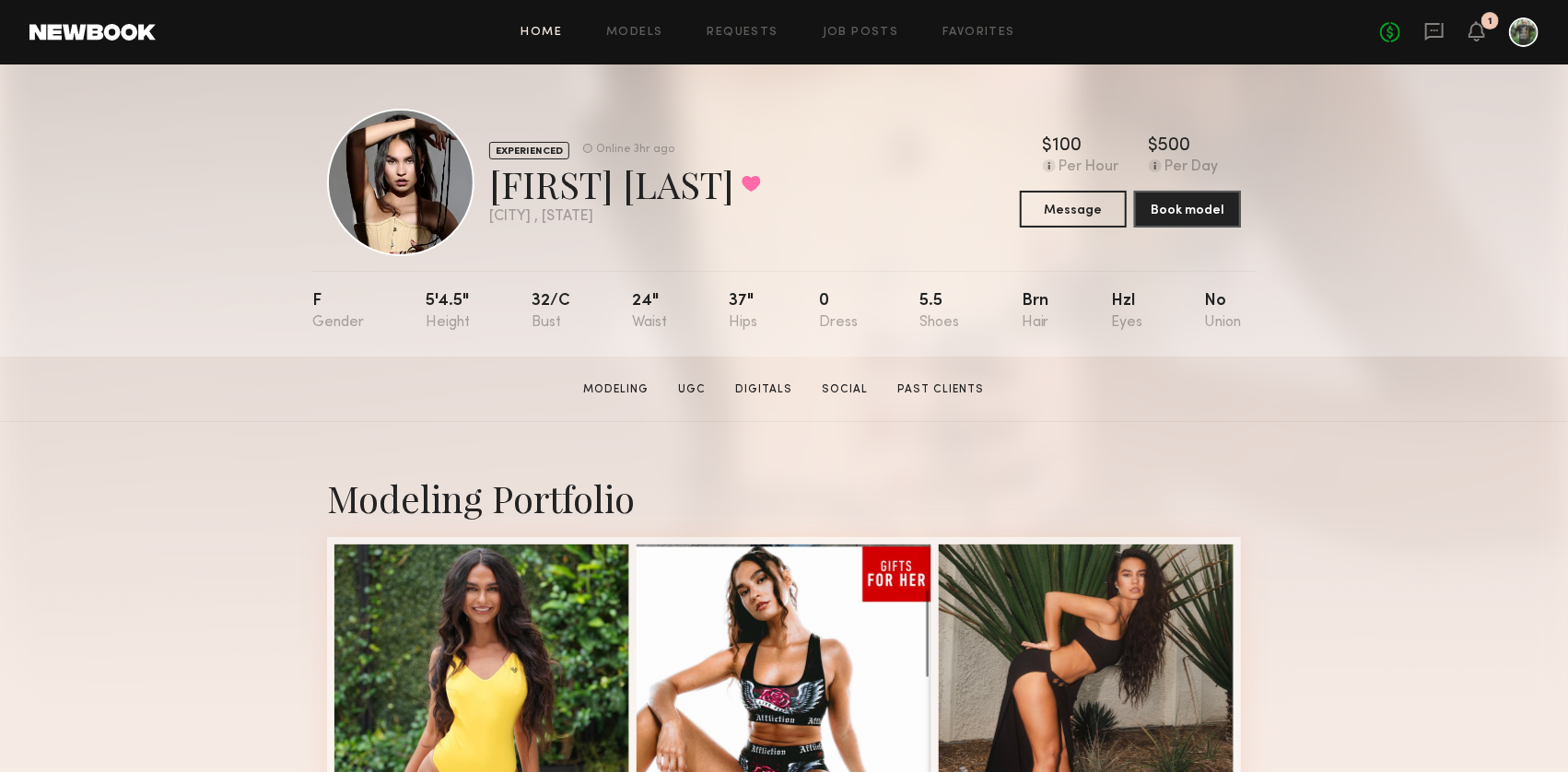 click on "Home" 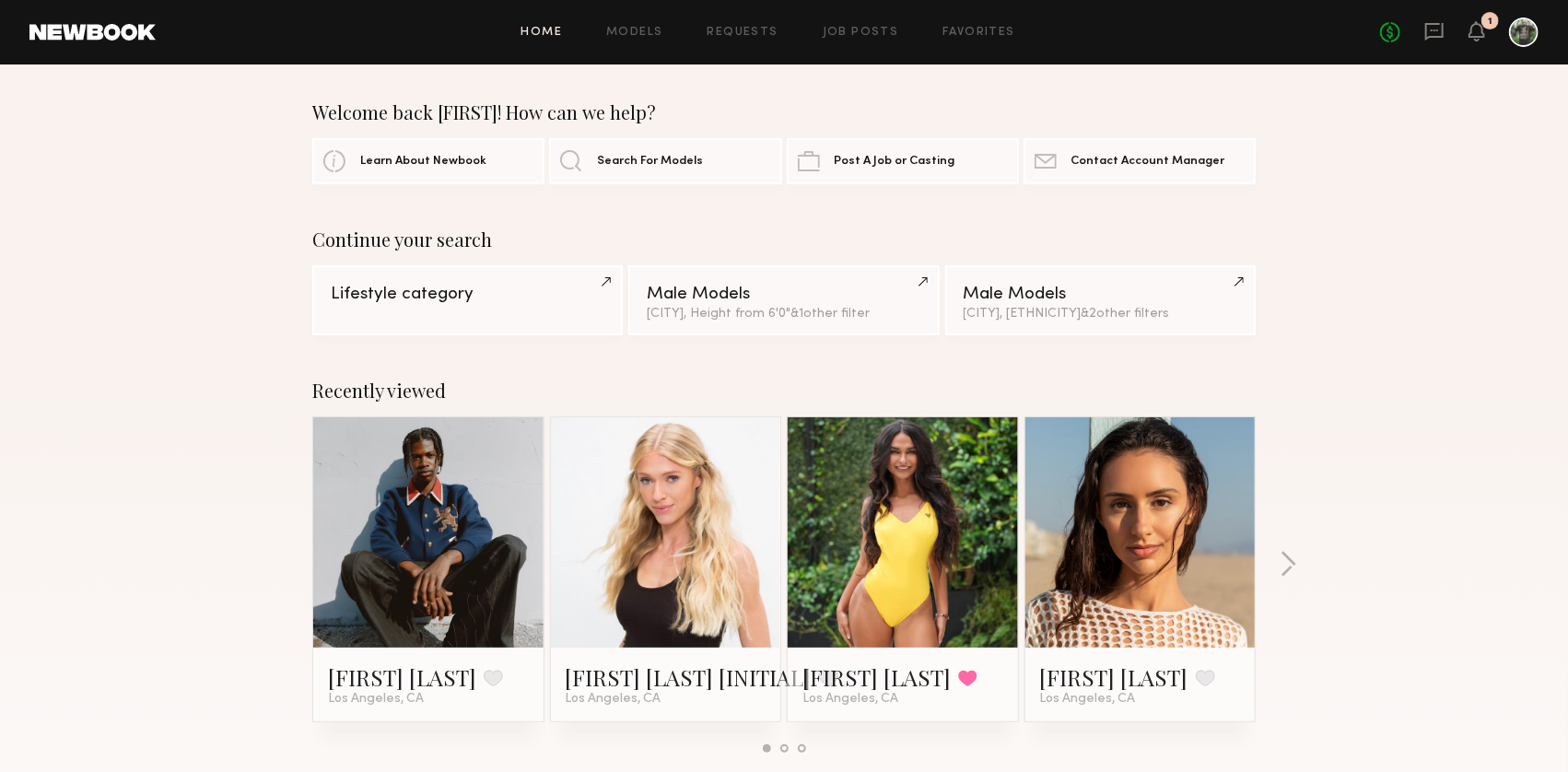 click 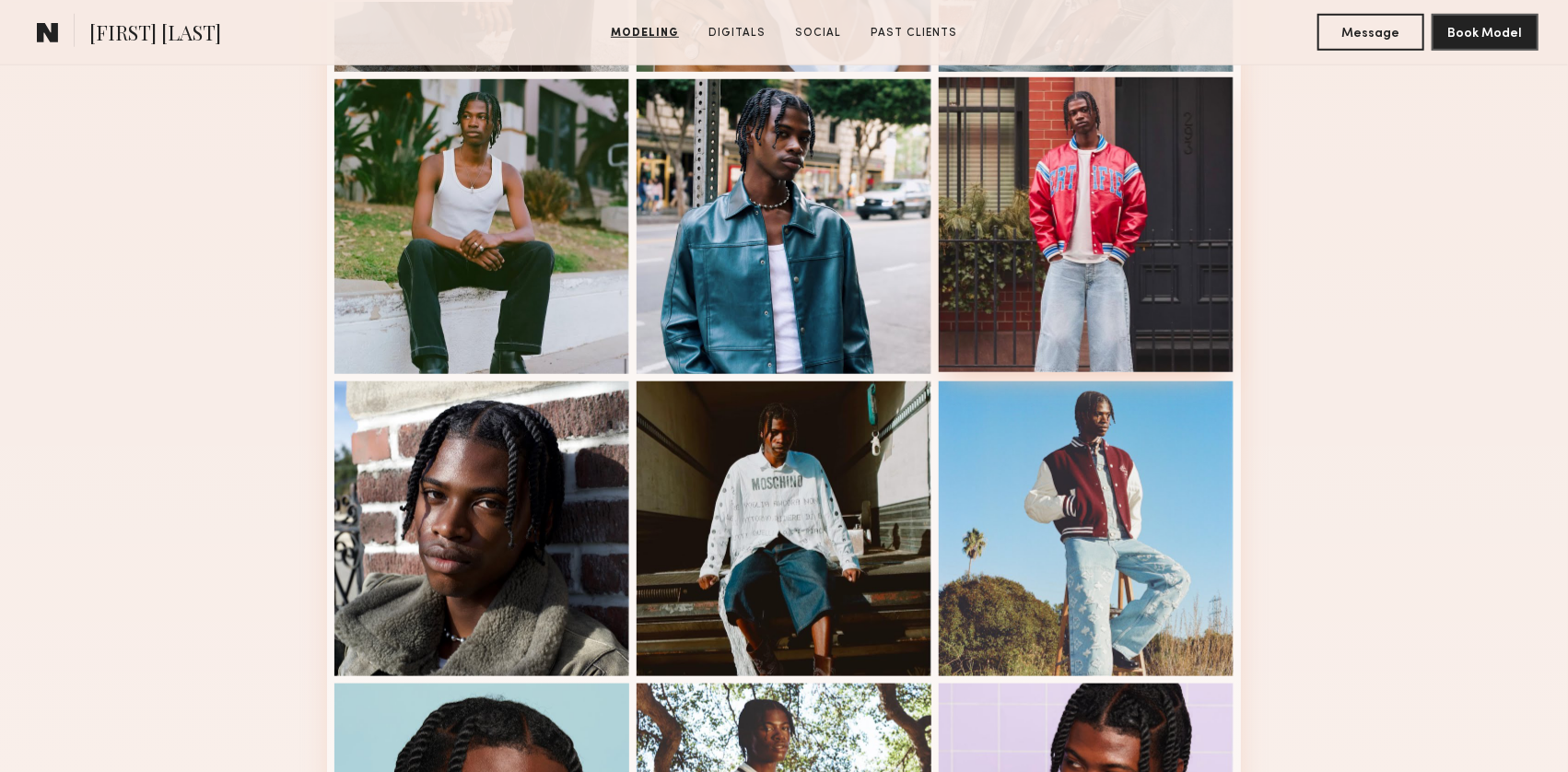 scroll, scrollTop: 0, scrollLeft: 0, axis: both 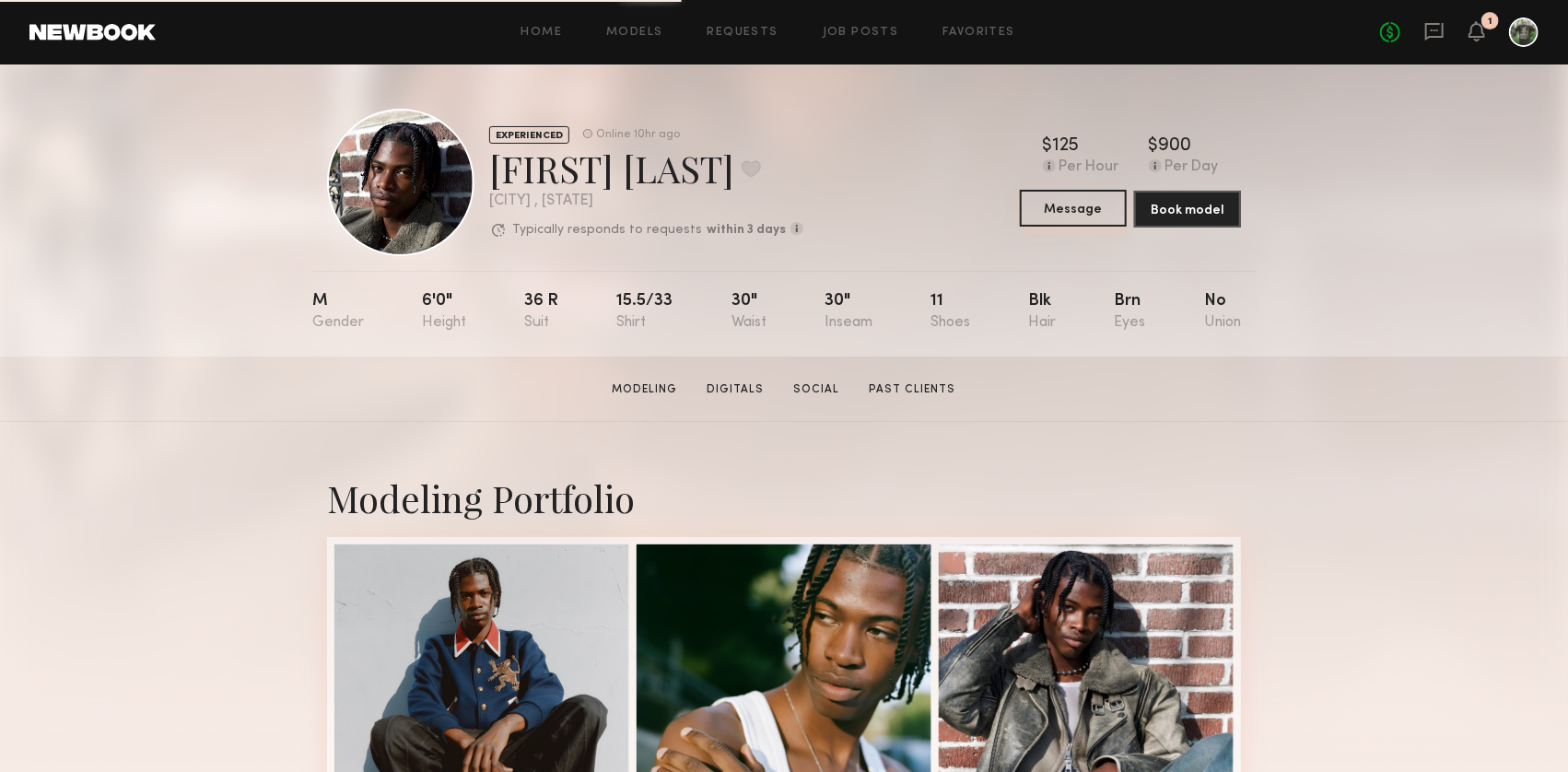 click on "Message" 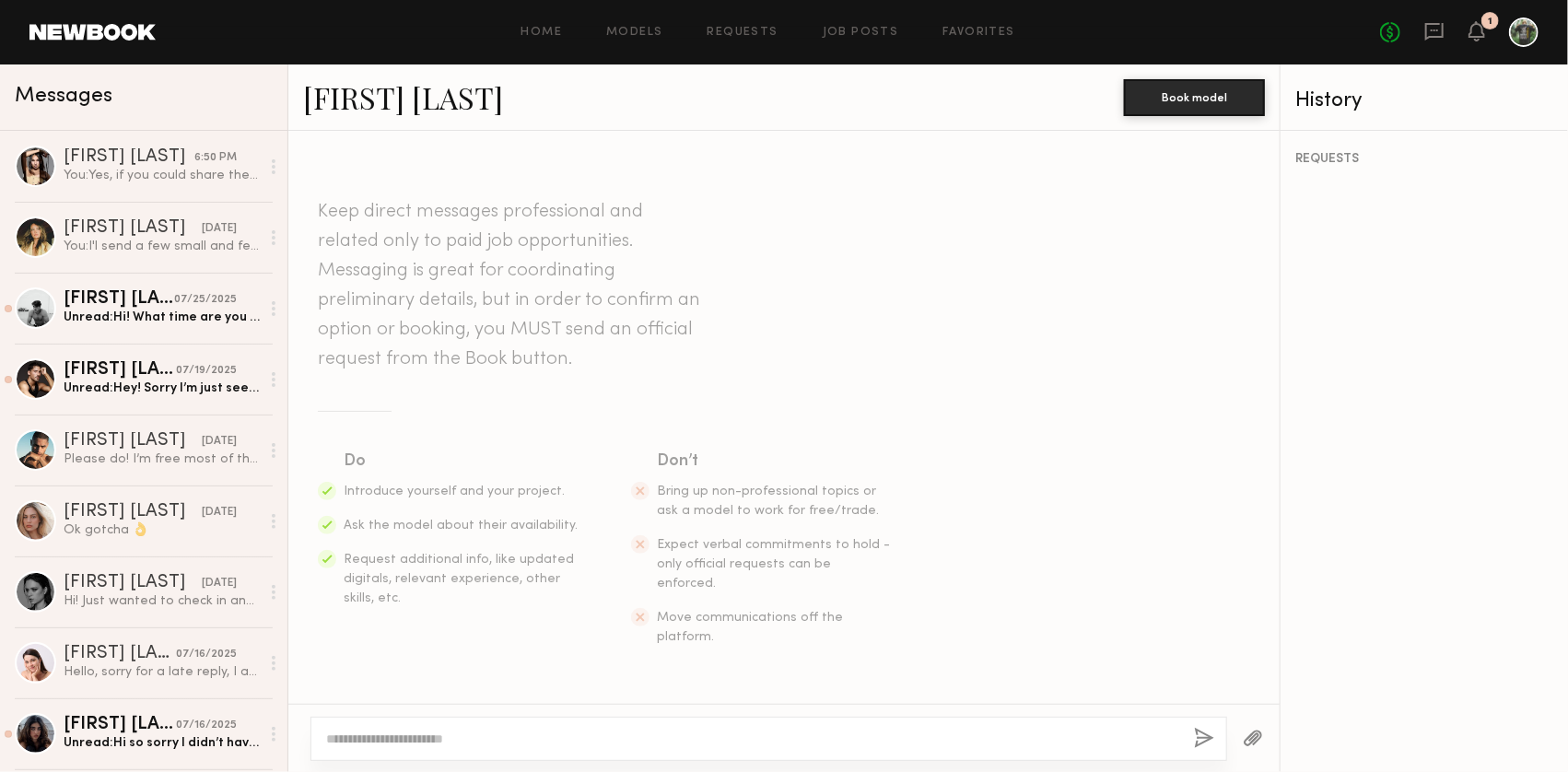 click 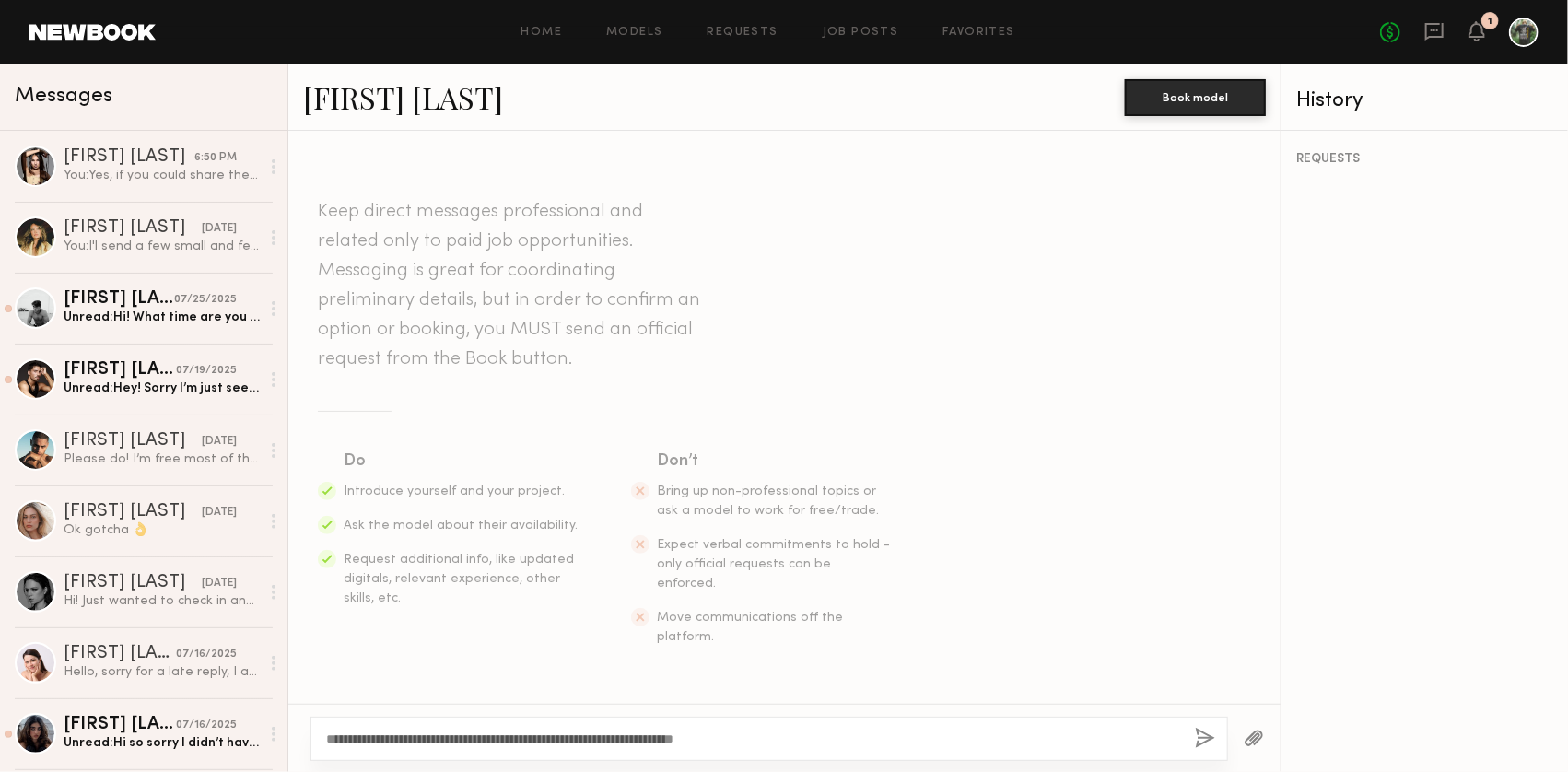 type on "**********" 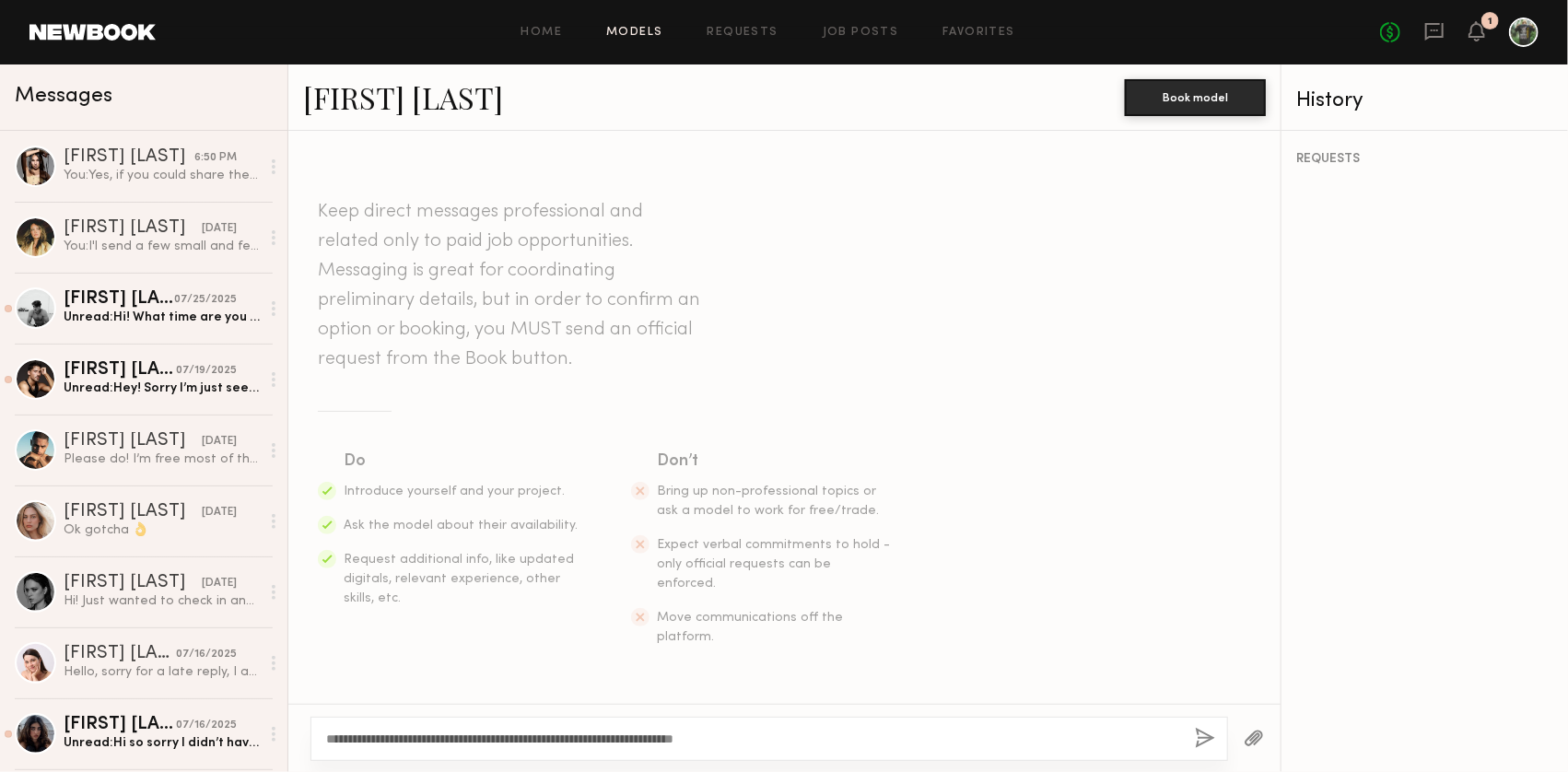 click on "Models" 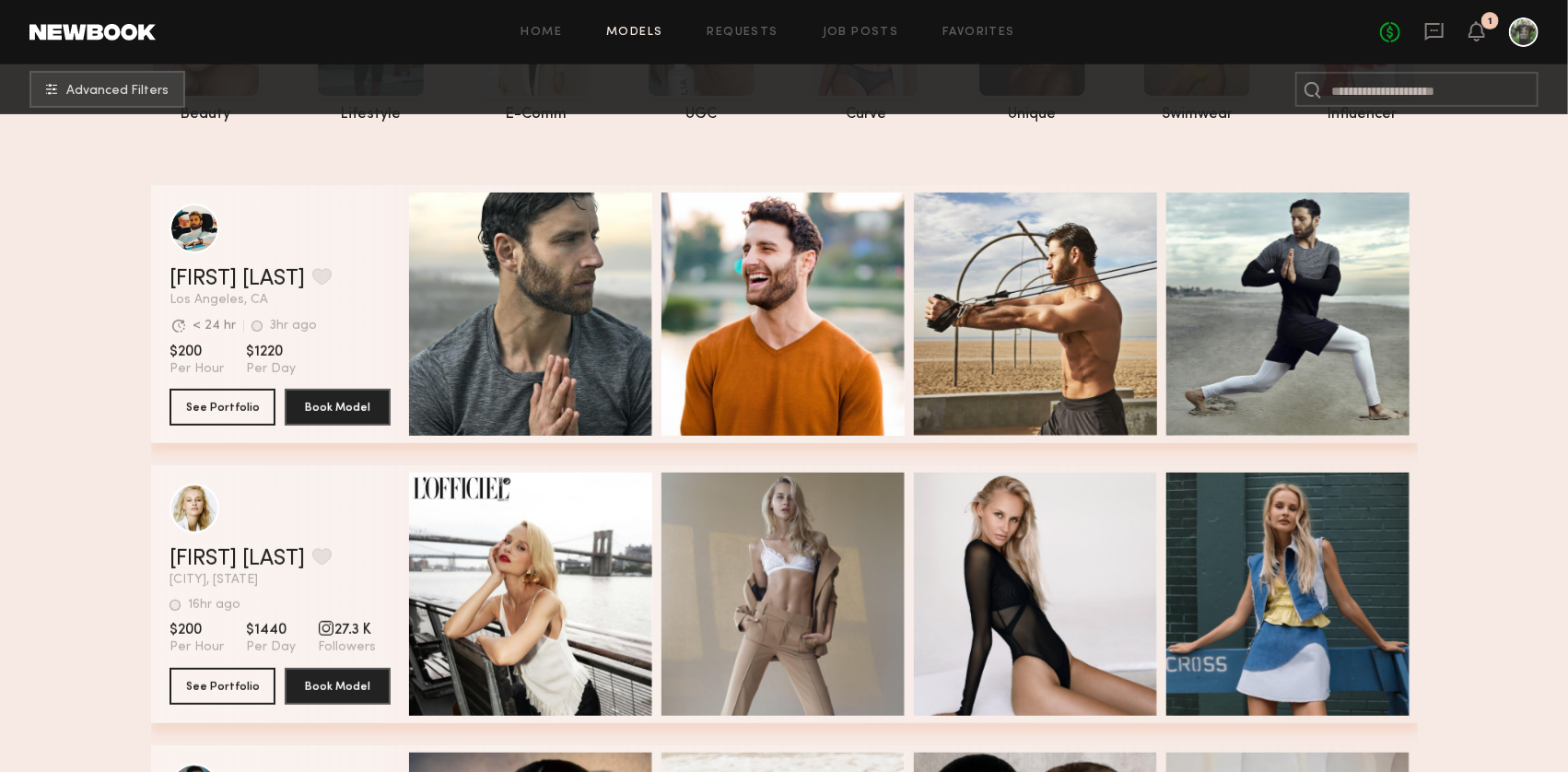 scroll, scrollTop: 0, scrollLeft: 0, axis: both 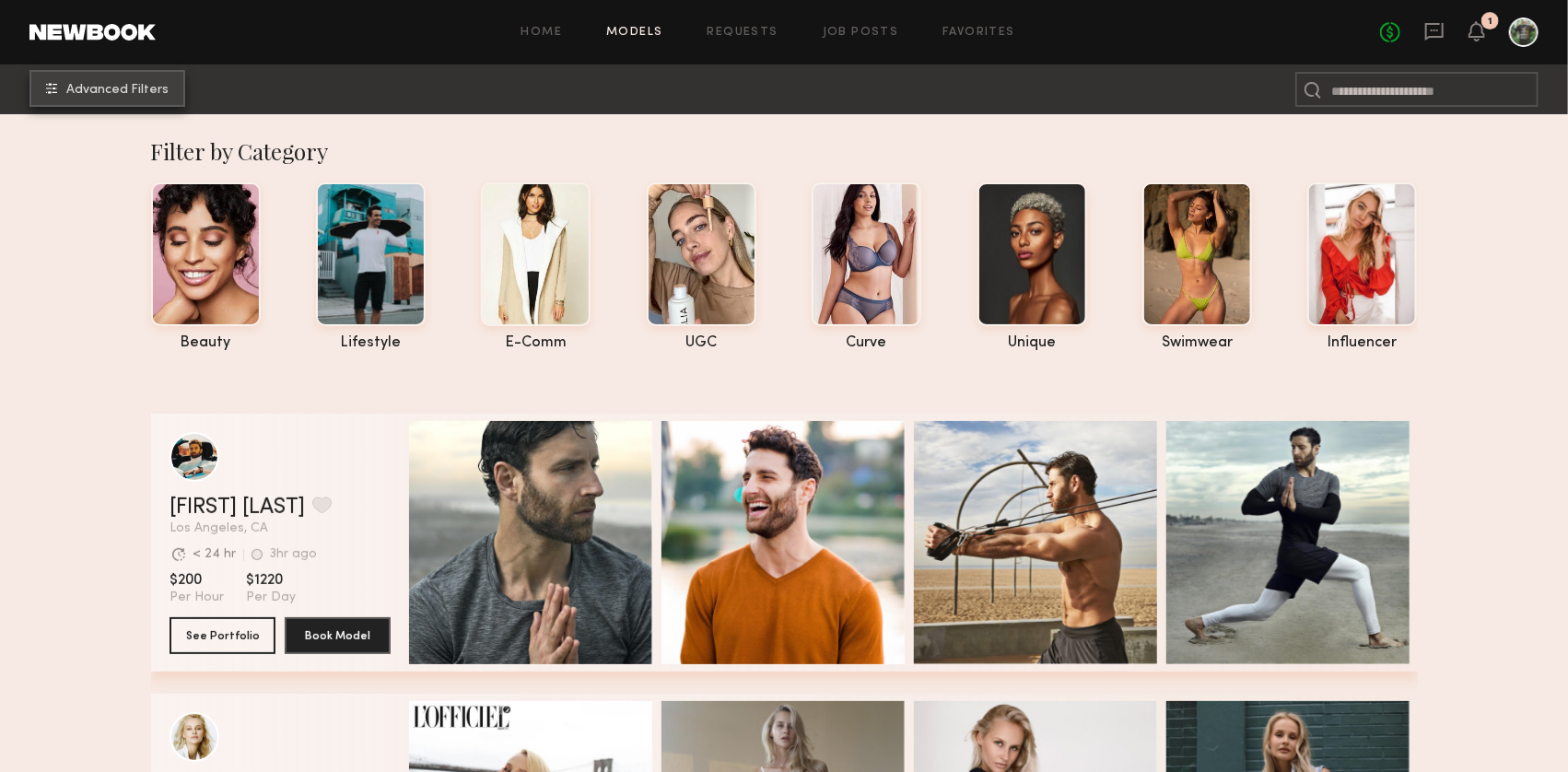 click on "Advanced Filters" 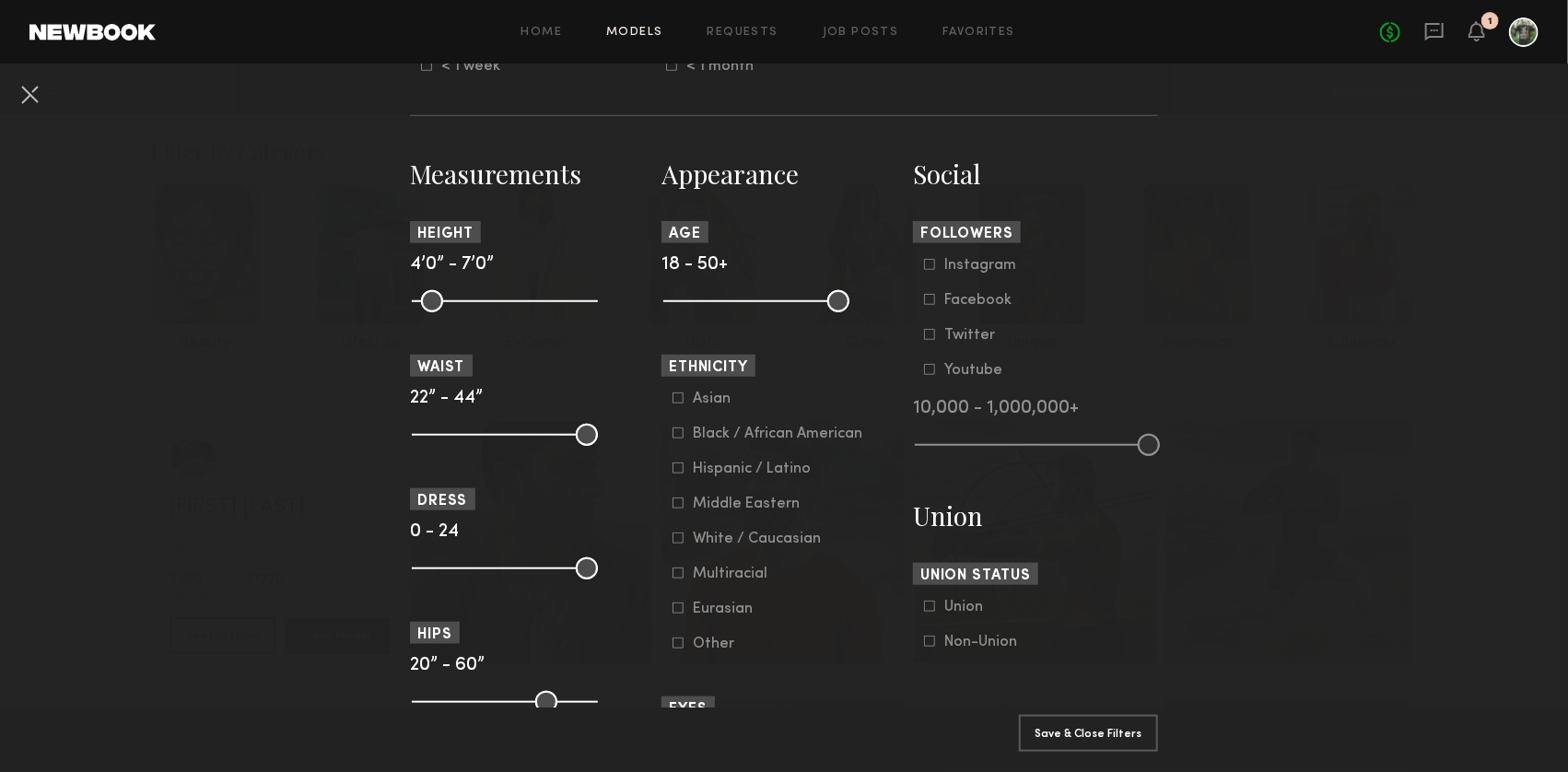 scroll, scrollTop: 732, scrollLeft: 0, axis: vertical 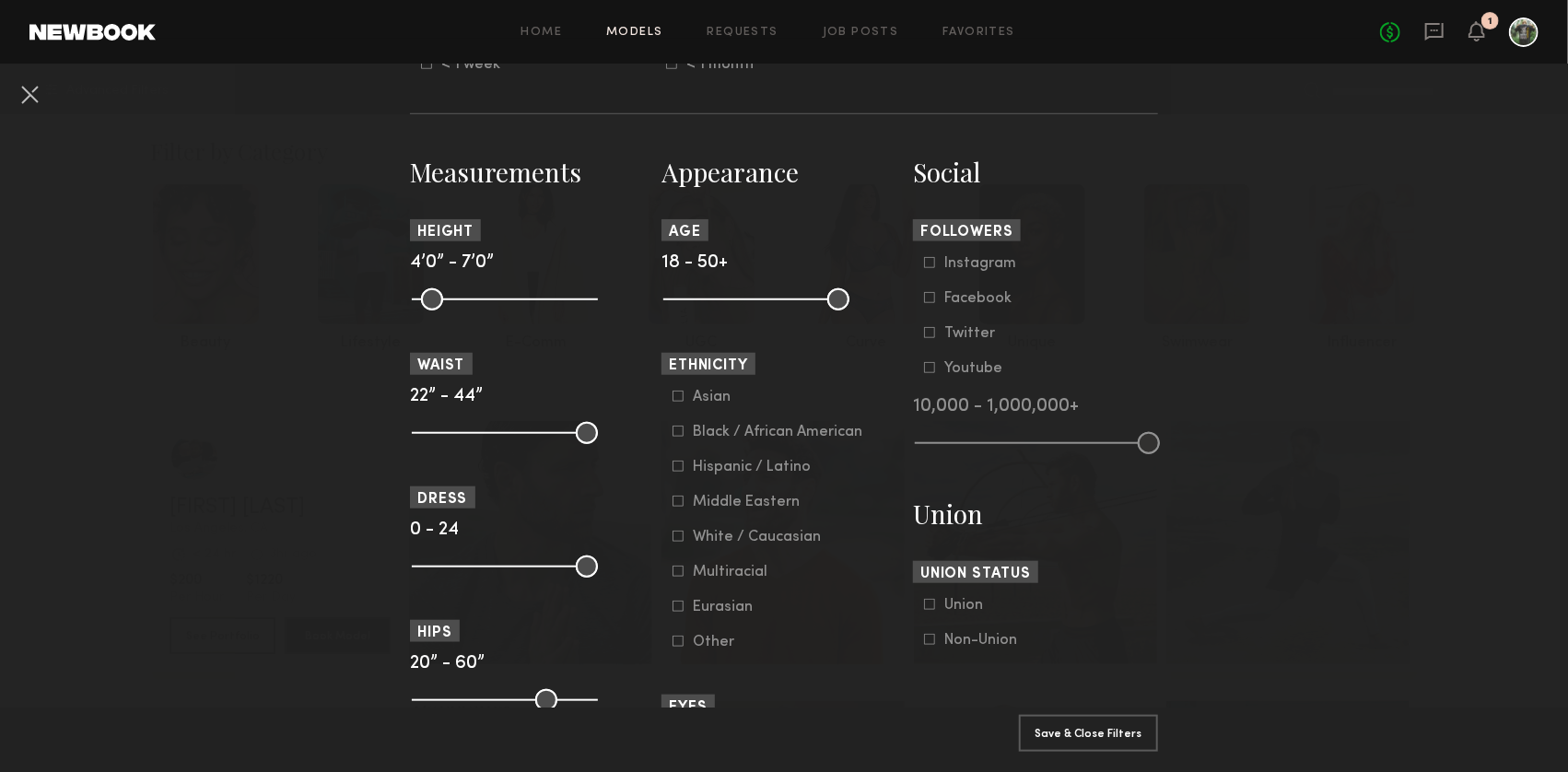 click 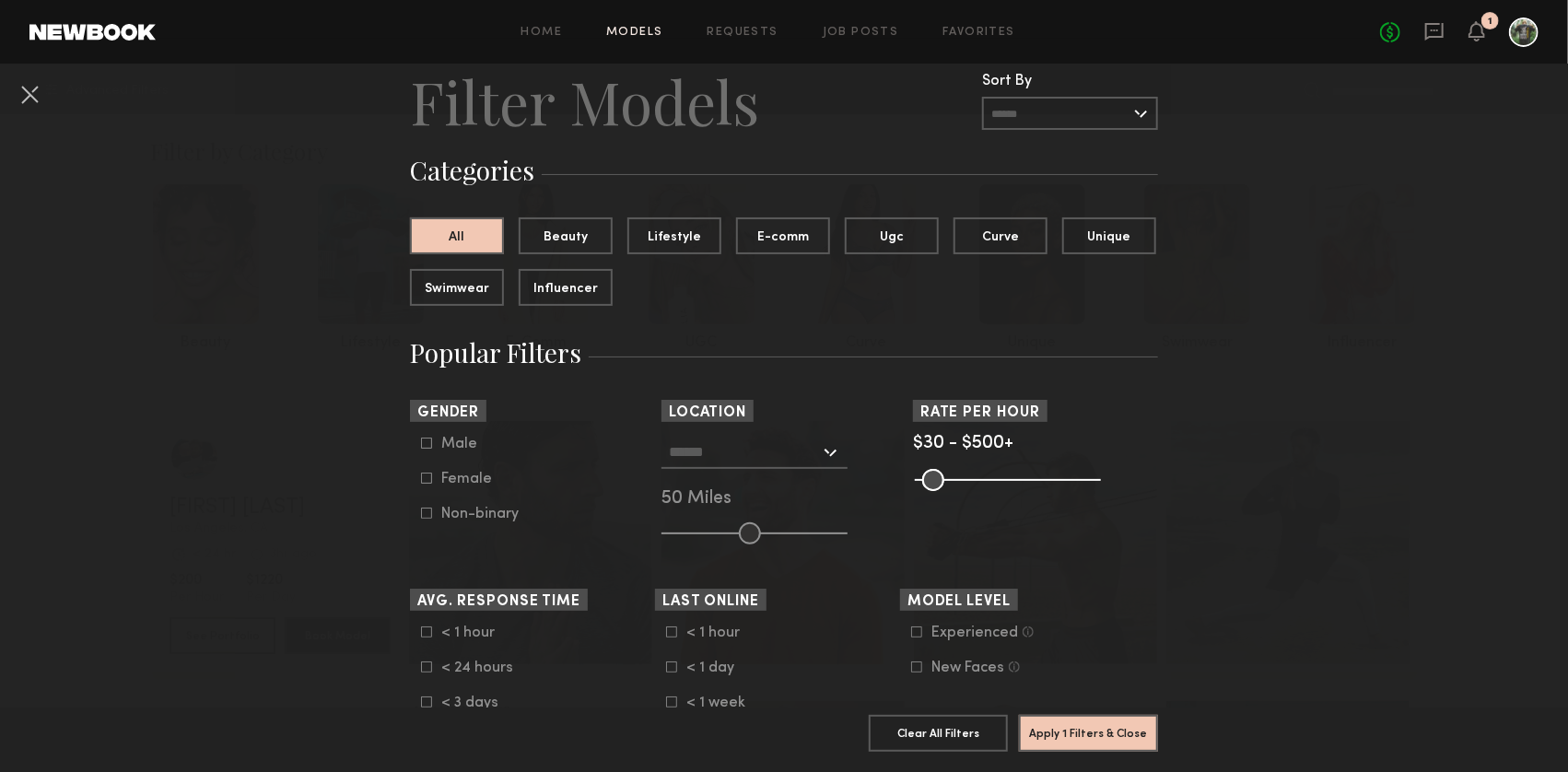 scroll, scrollTop: 0, scrollLeft: 0, axis: both 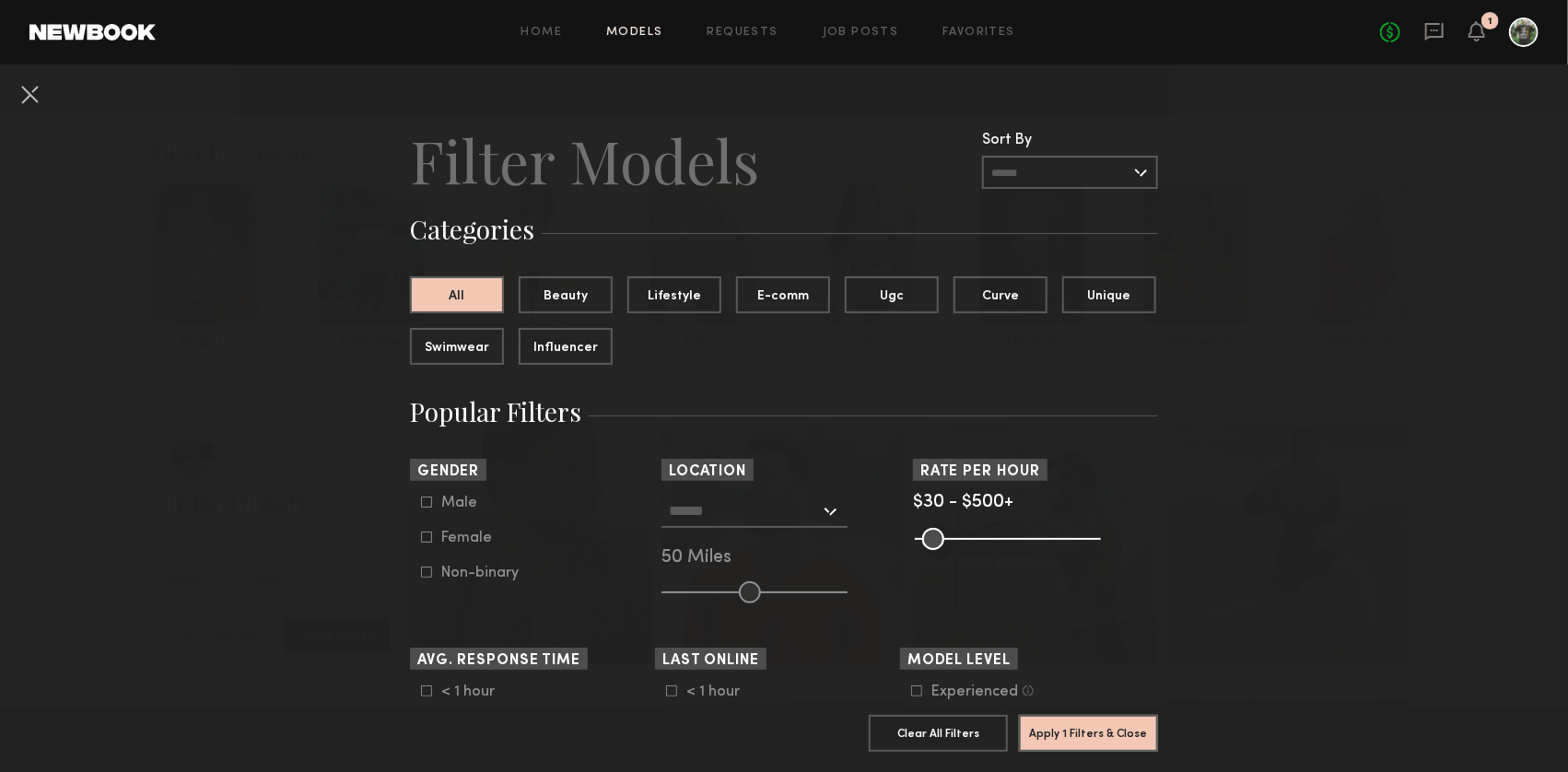 click 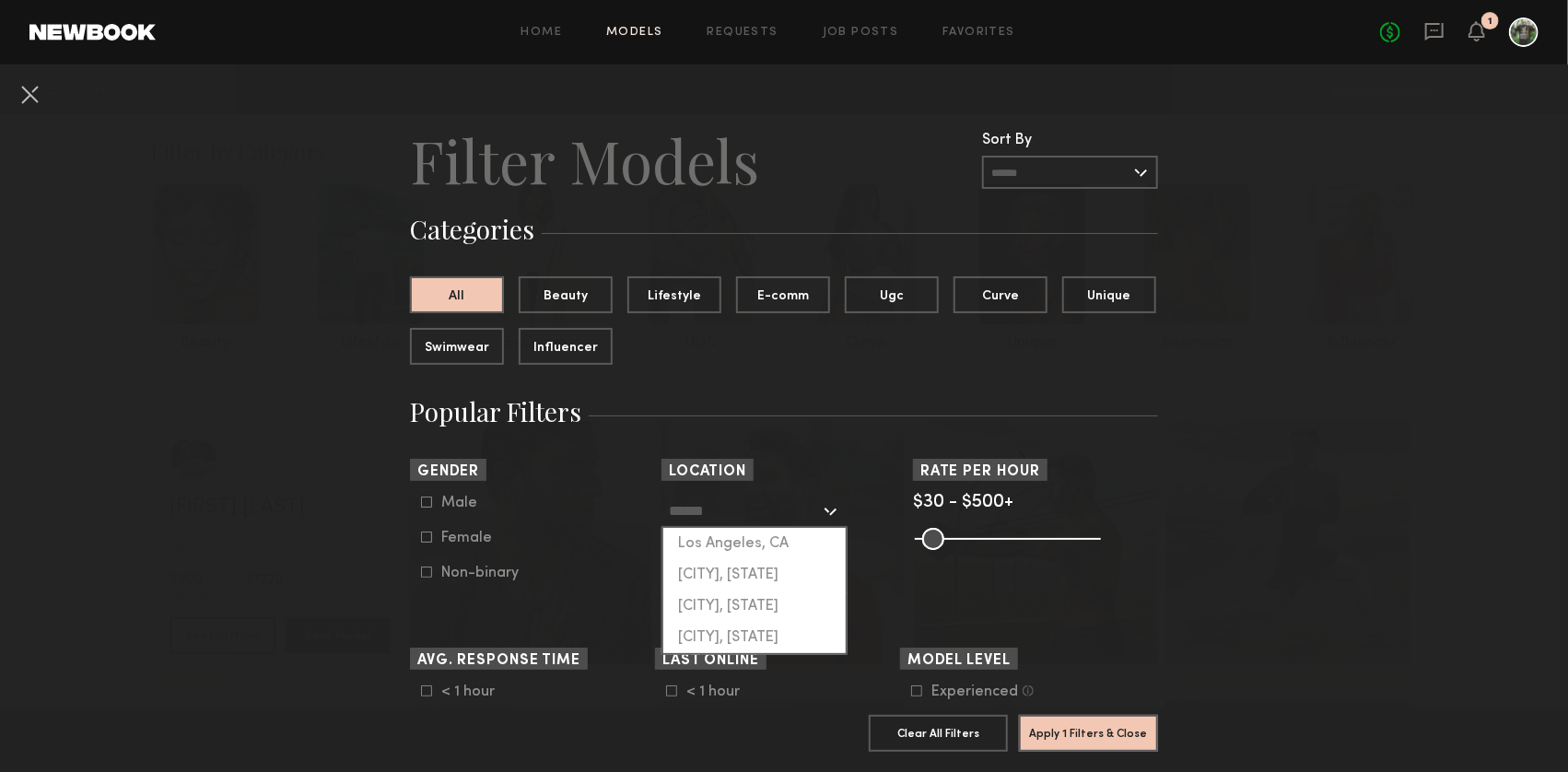 click on "Los Angeles, CA" 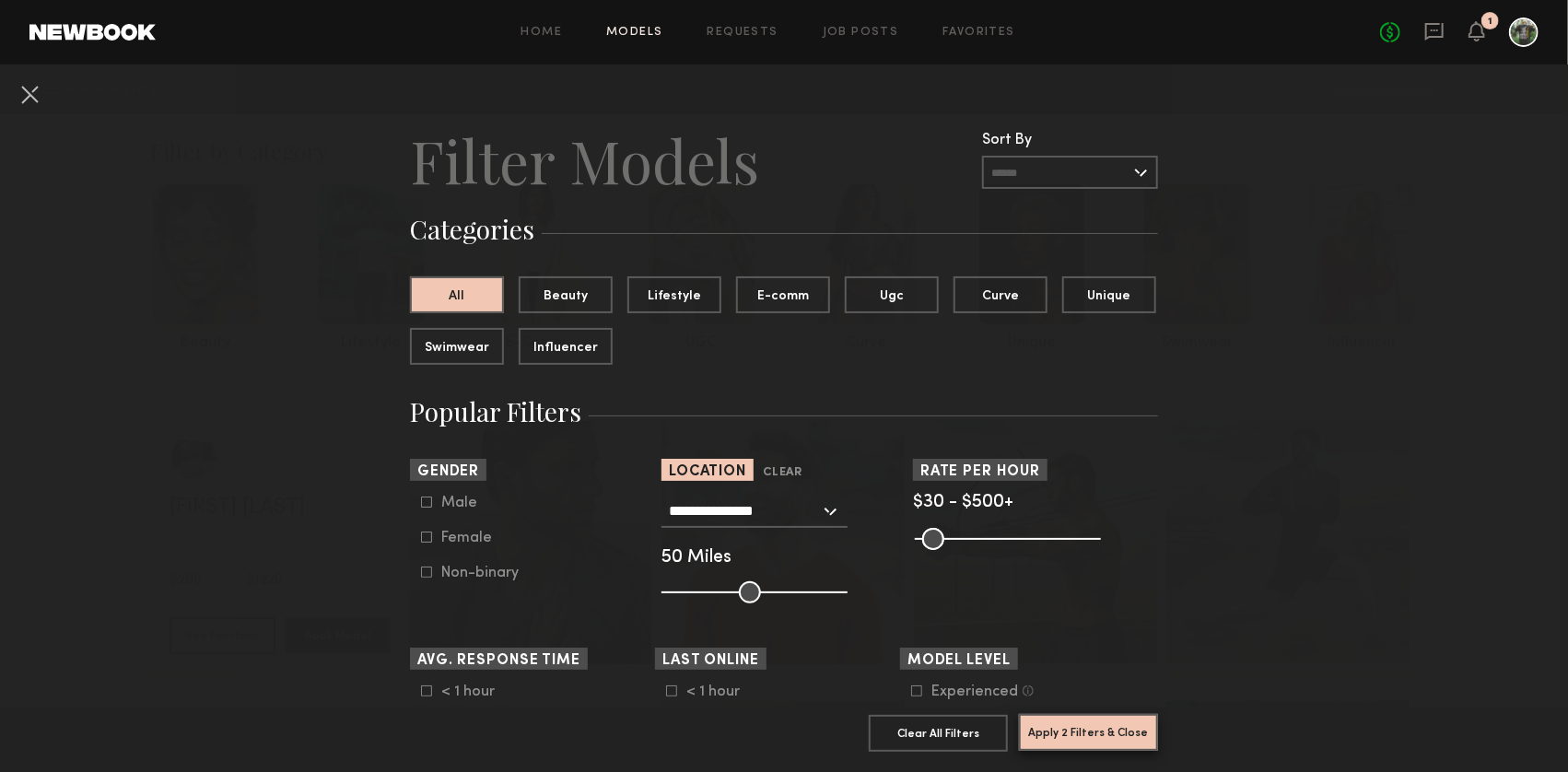 click on "Apply 2 Filters & Close" 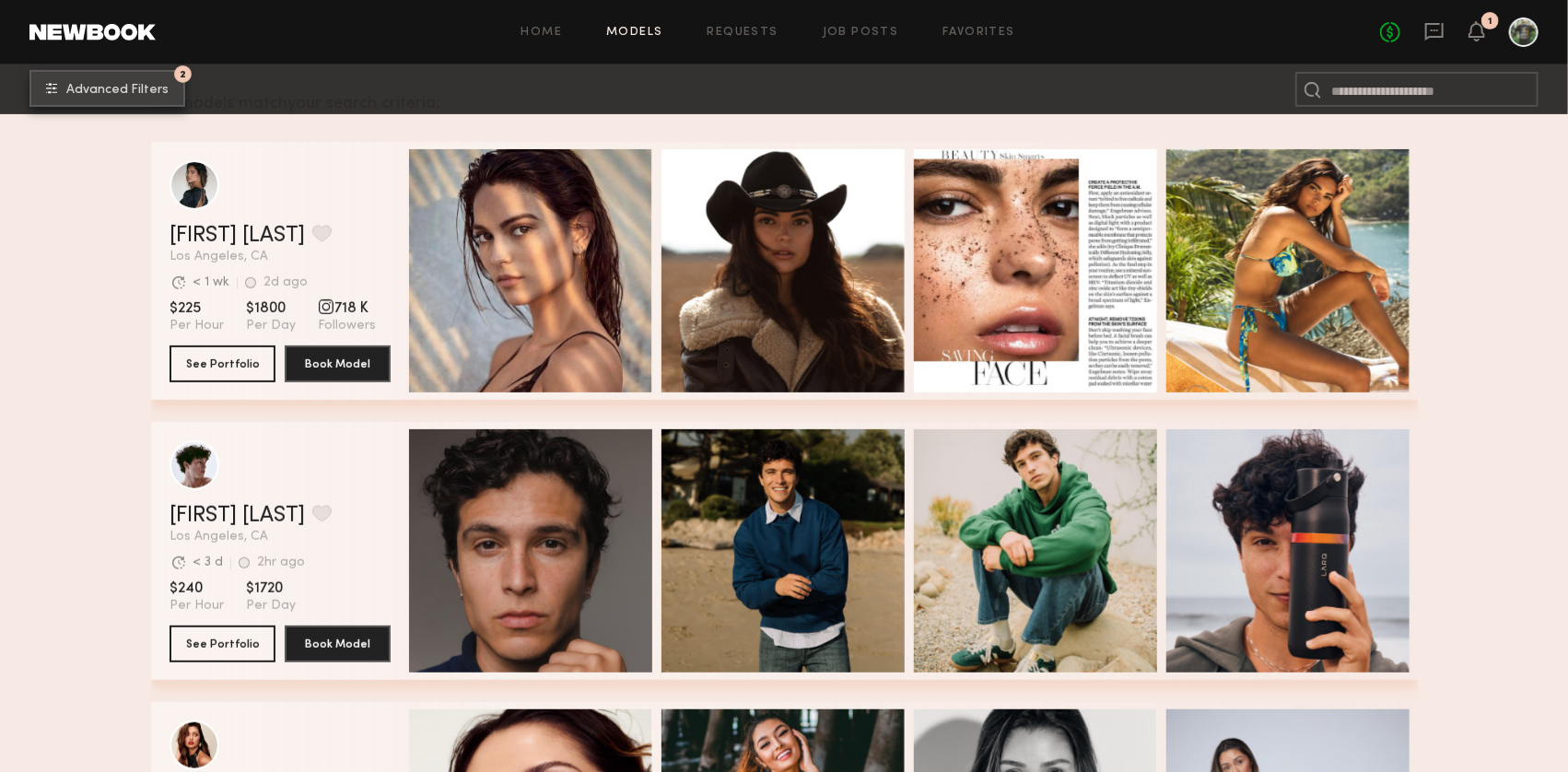 scroll, scrollTop: 0, scrollLeft: 0, axis: both 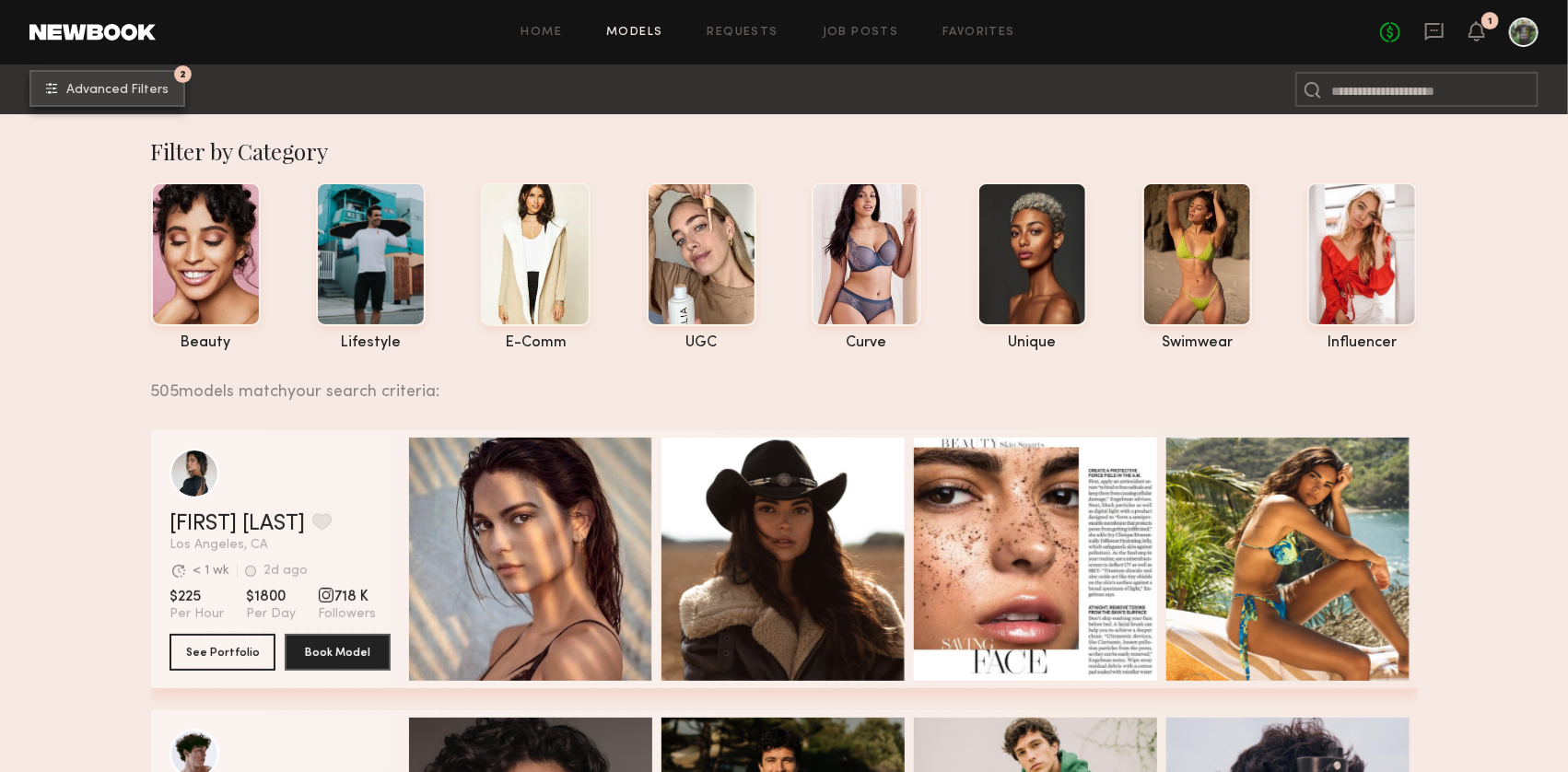 click on "2 Advanced Filters" 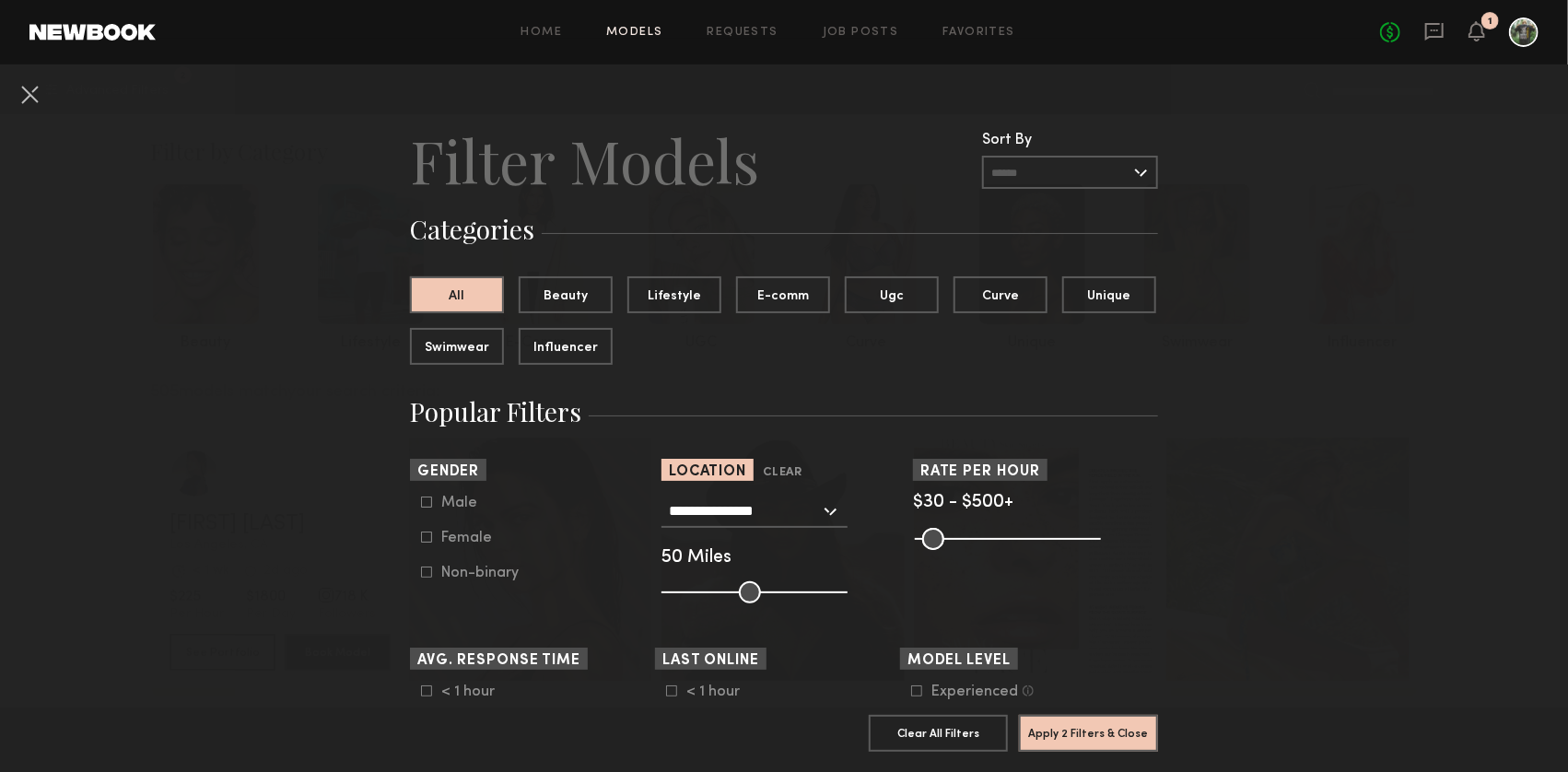 click on "Male" 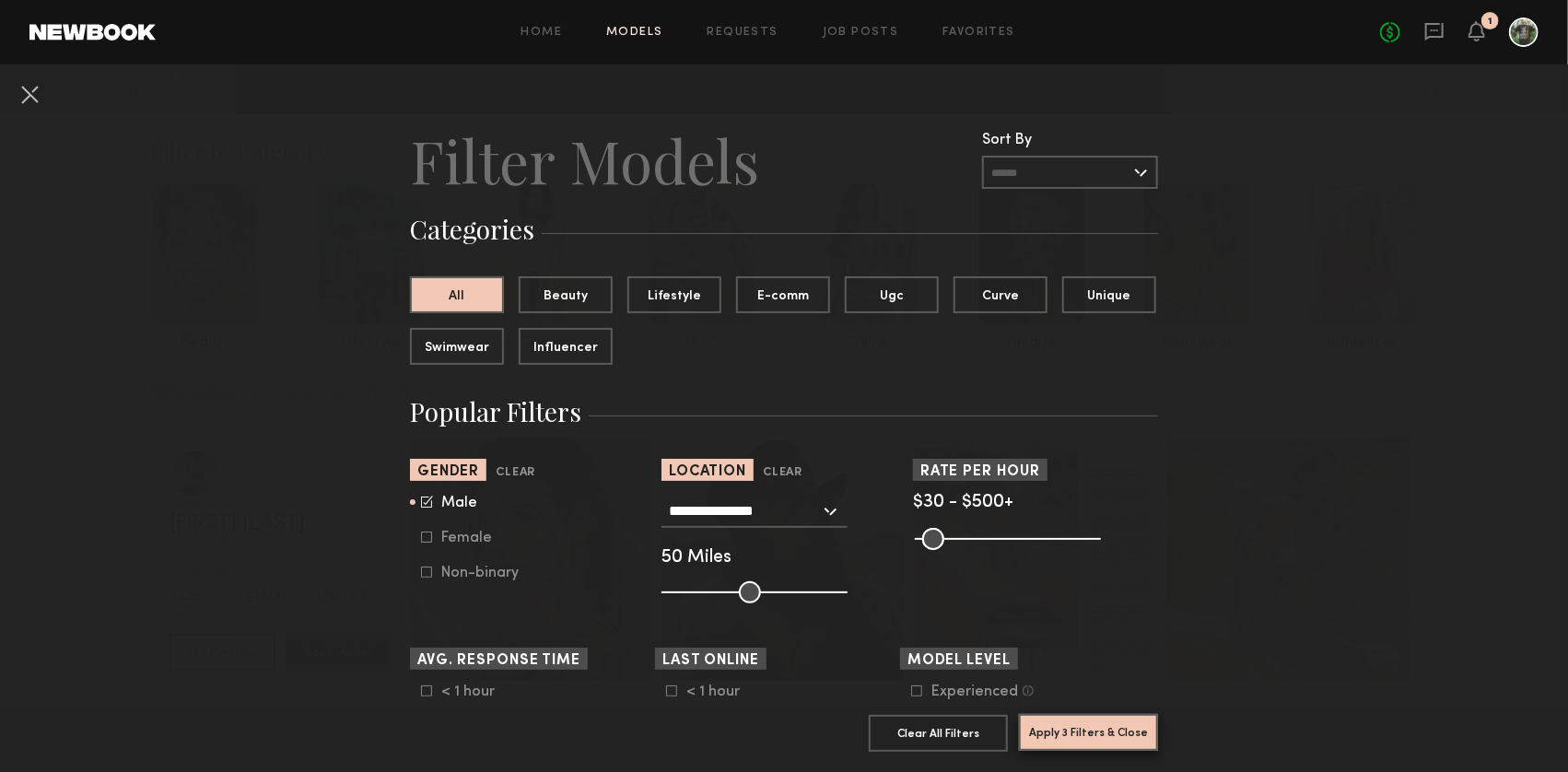 click on "Apply 3 Filters & Close" 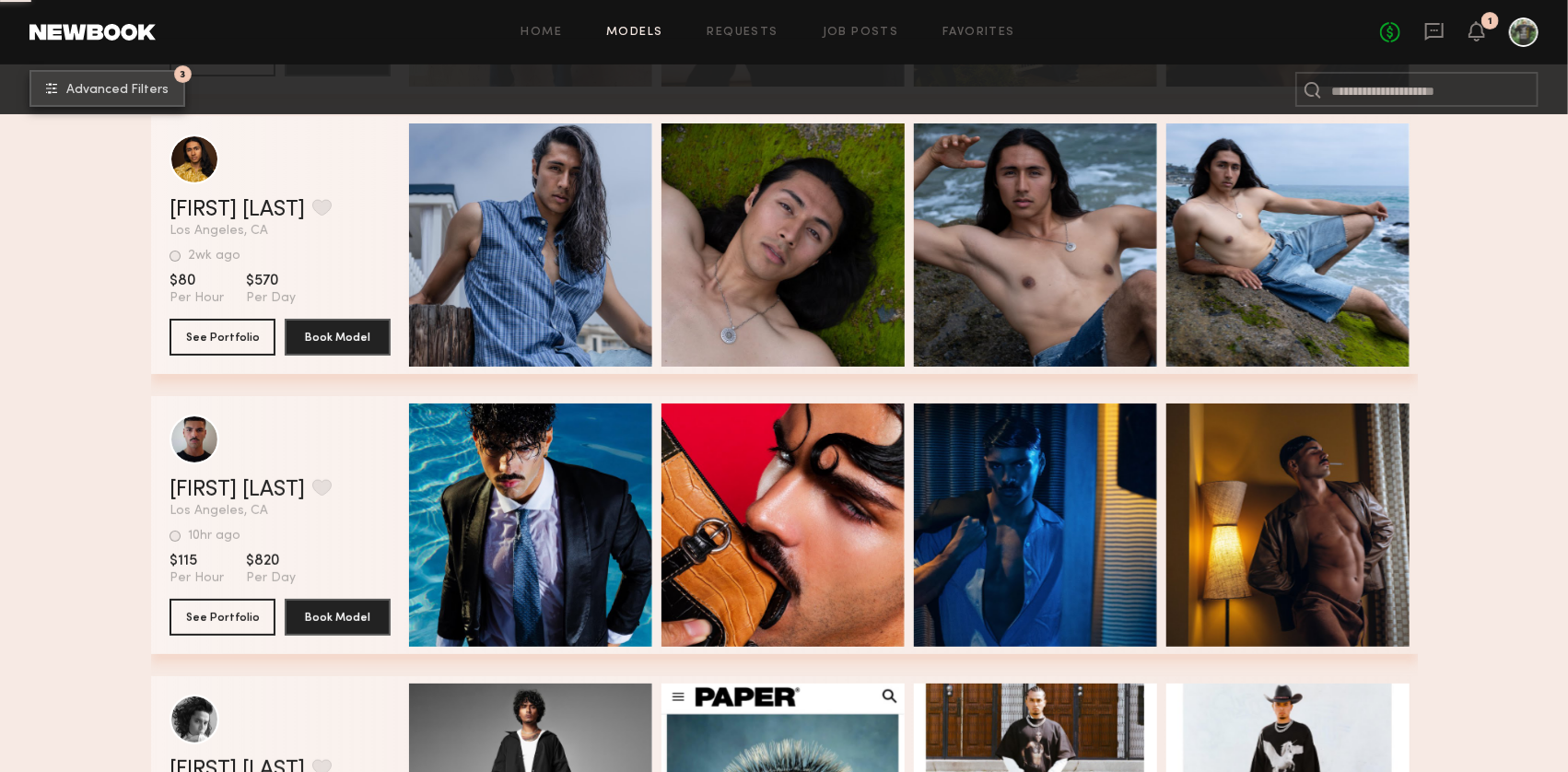 scroll, scrollTop: 15808, scrollLeft: 0, axis: vertical 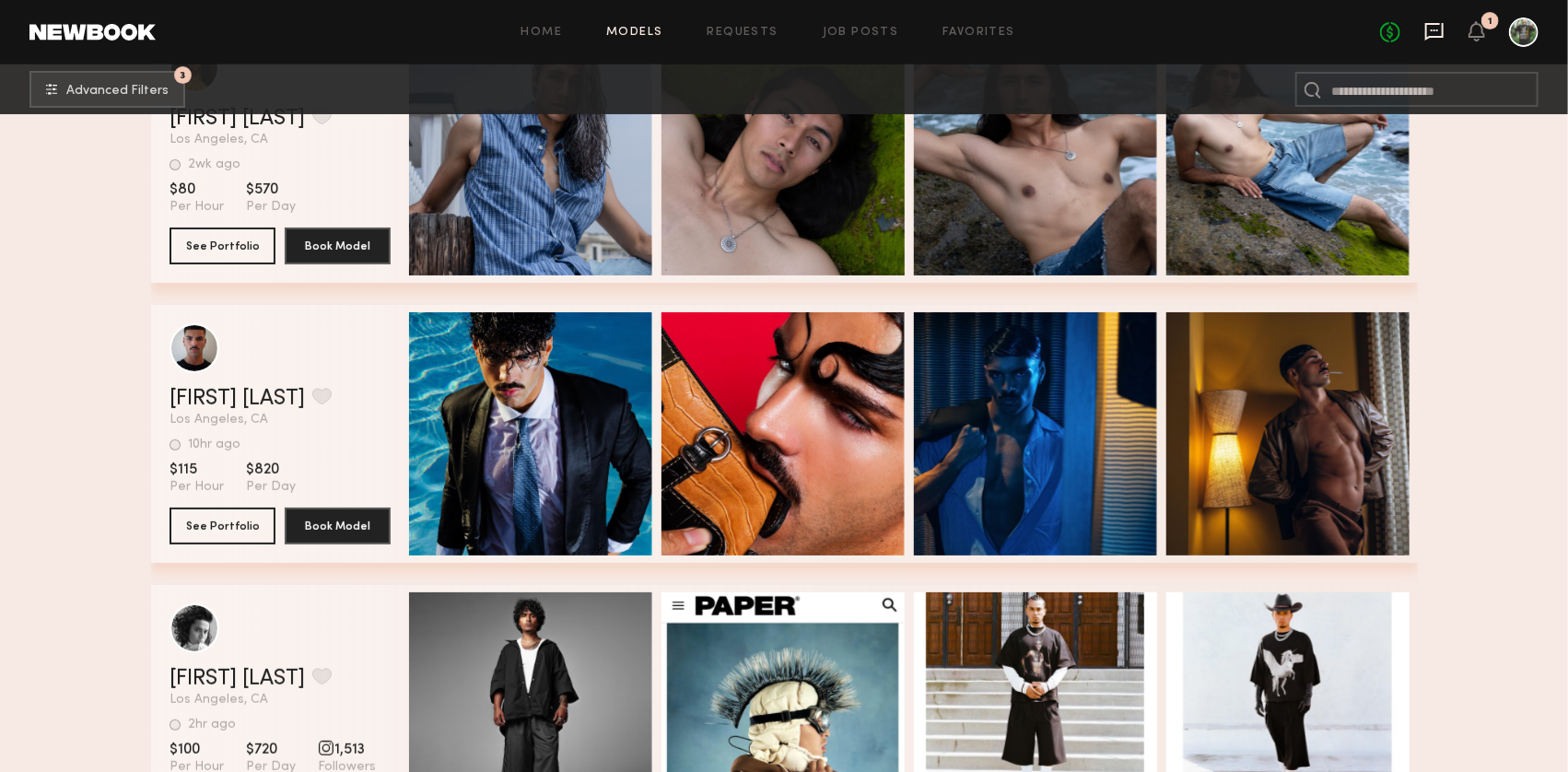click 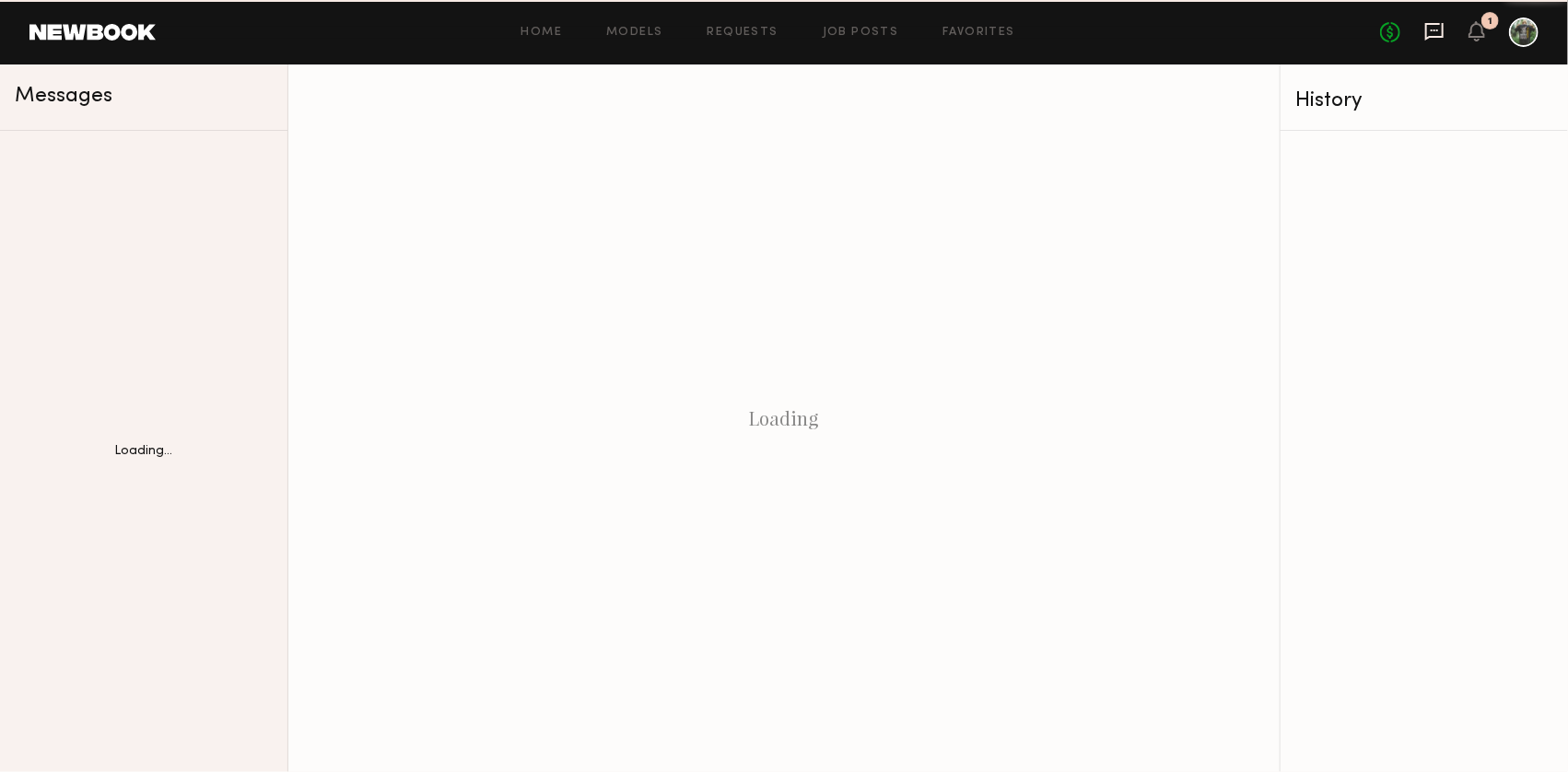 scroll, scrollTop: 0, scrollLeft: 0, axis: both 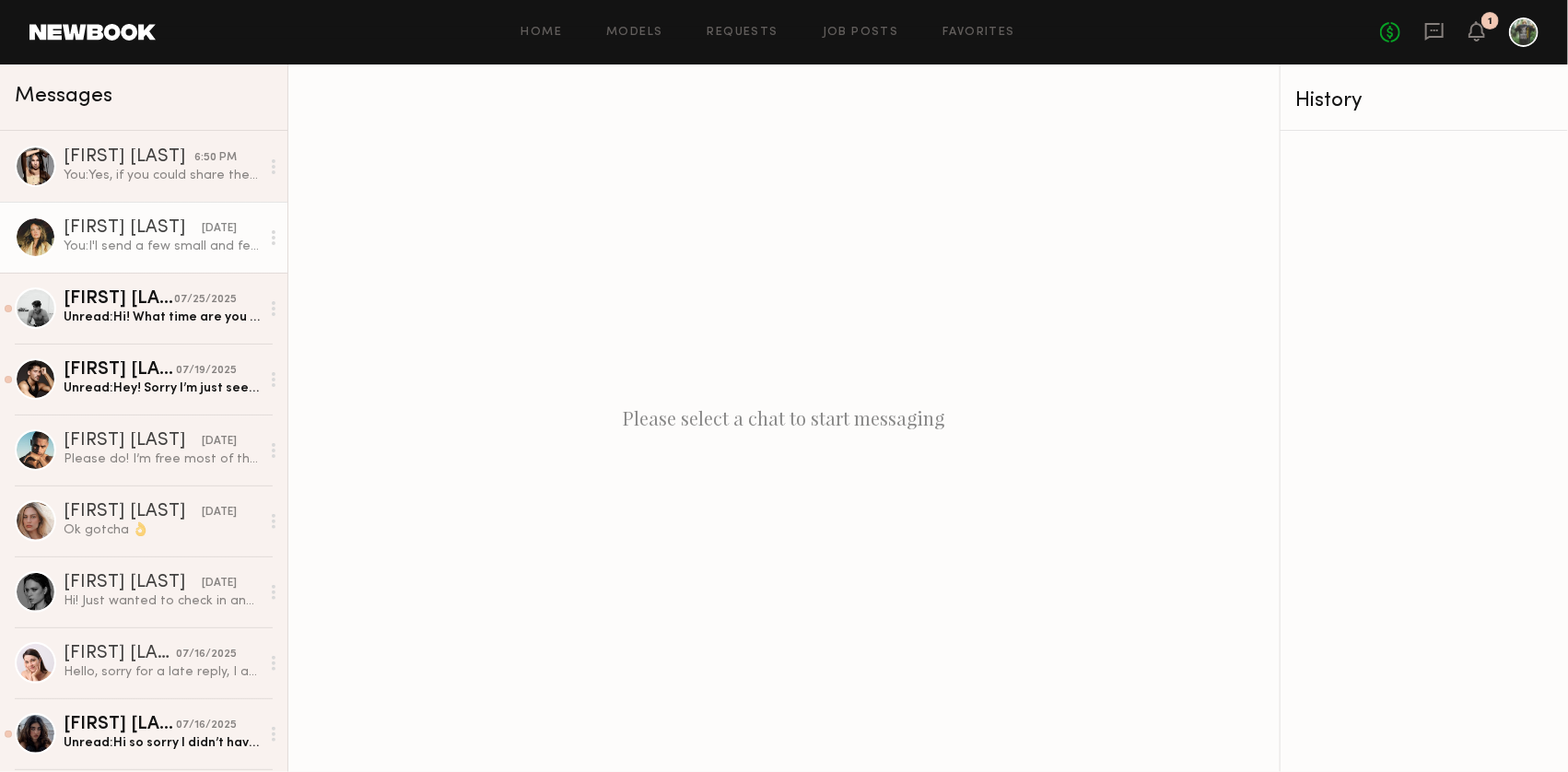 drag, startPoint x: 154, startPoint y: 224, endPoint x: 162, endPoint y: 217, distance: 10.630146 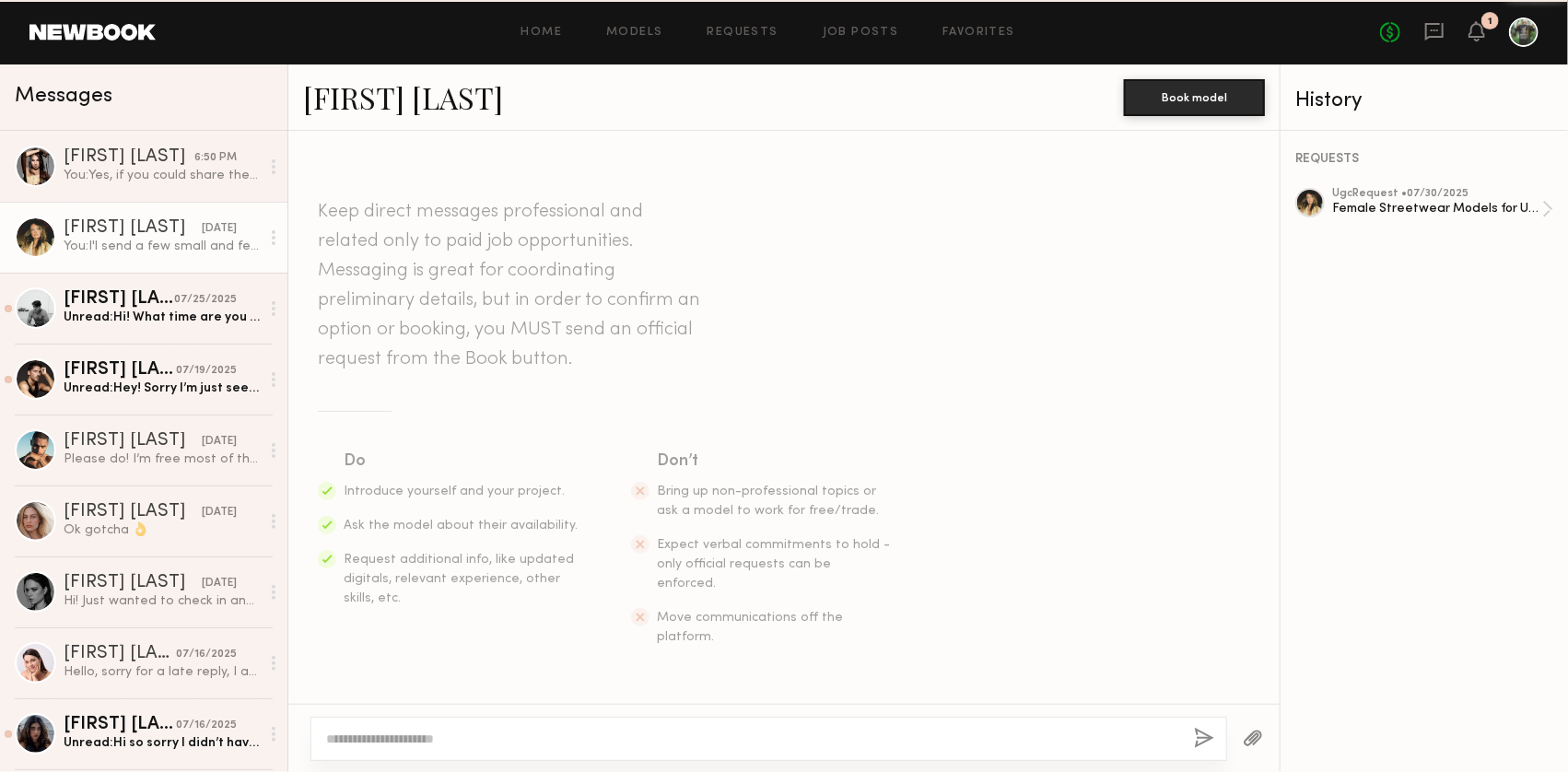 scroll, scrollTop: 820, scrollLeft: 0, axis: vertical 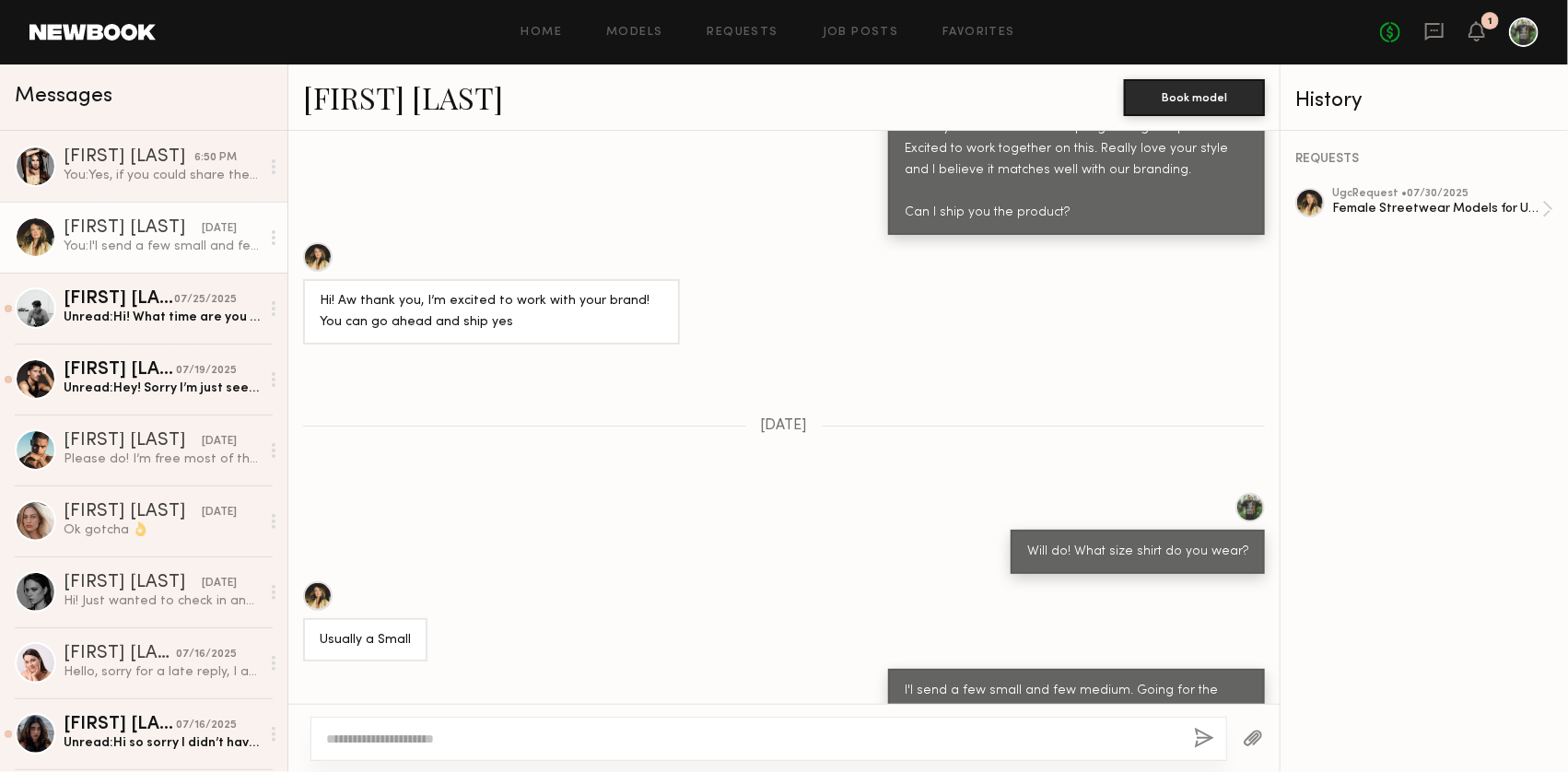 click 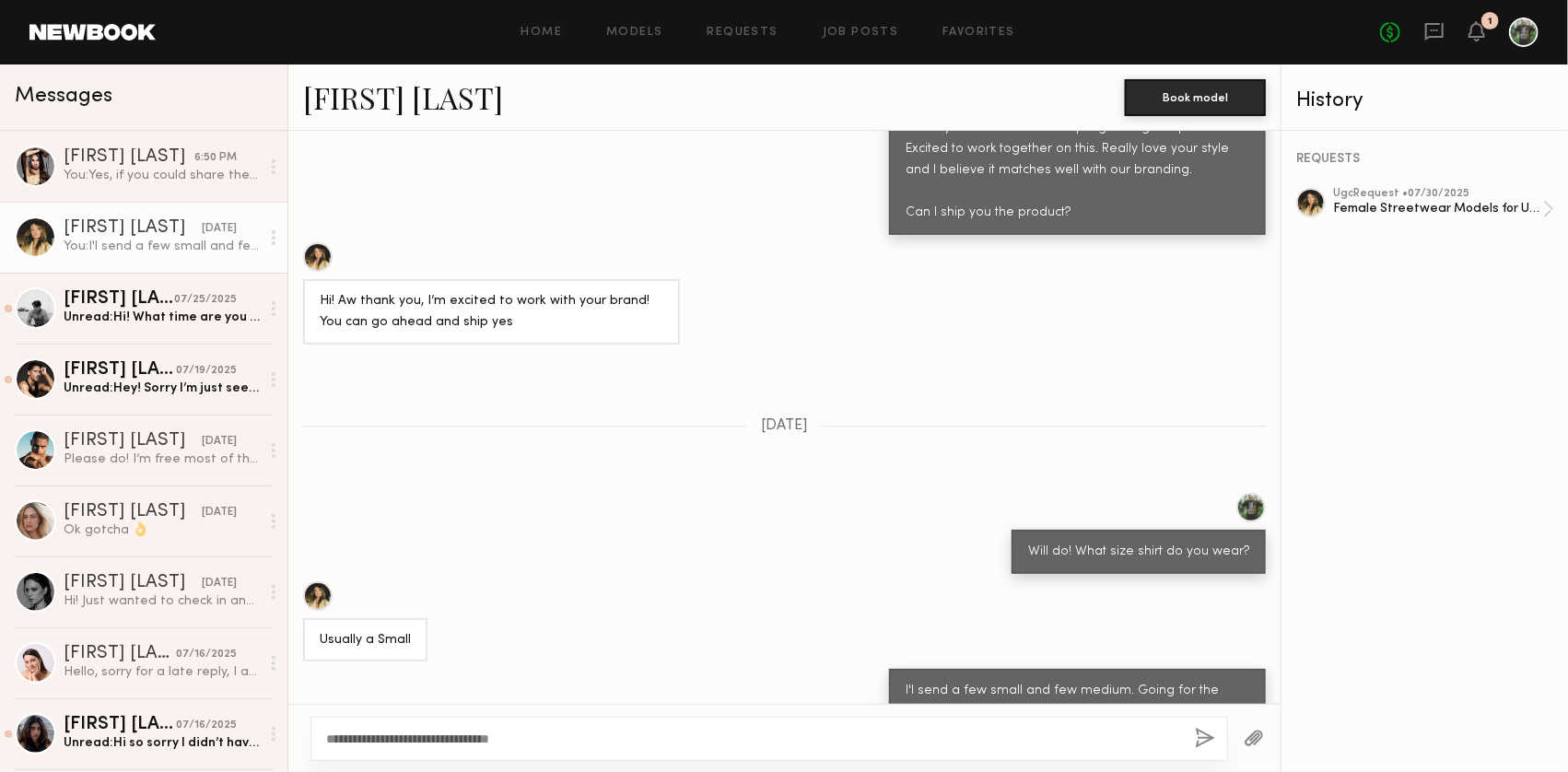type on "**********" 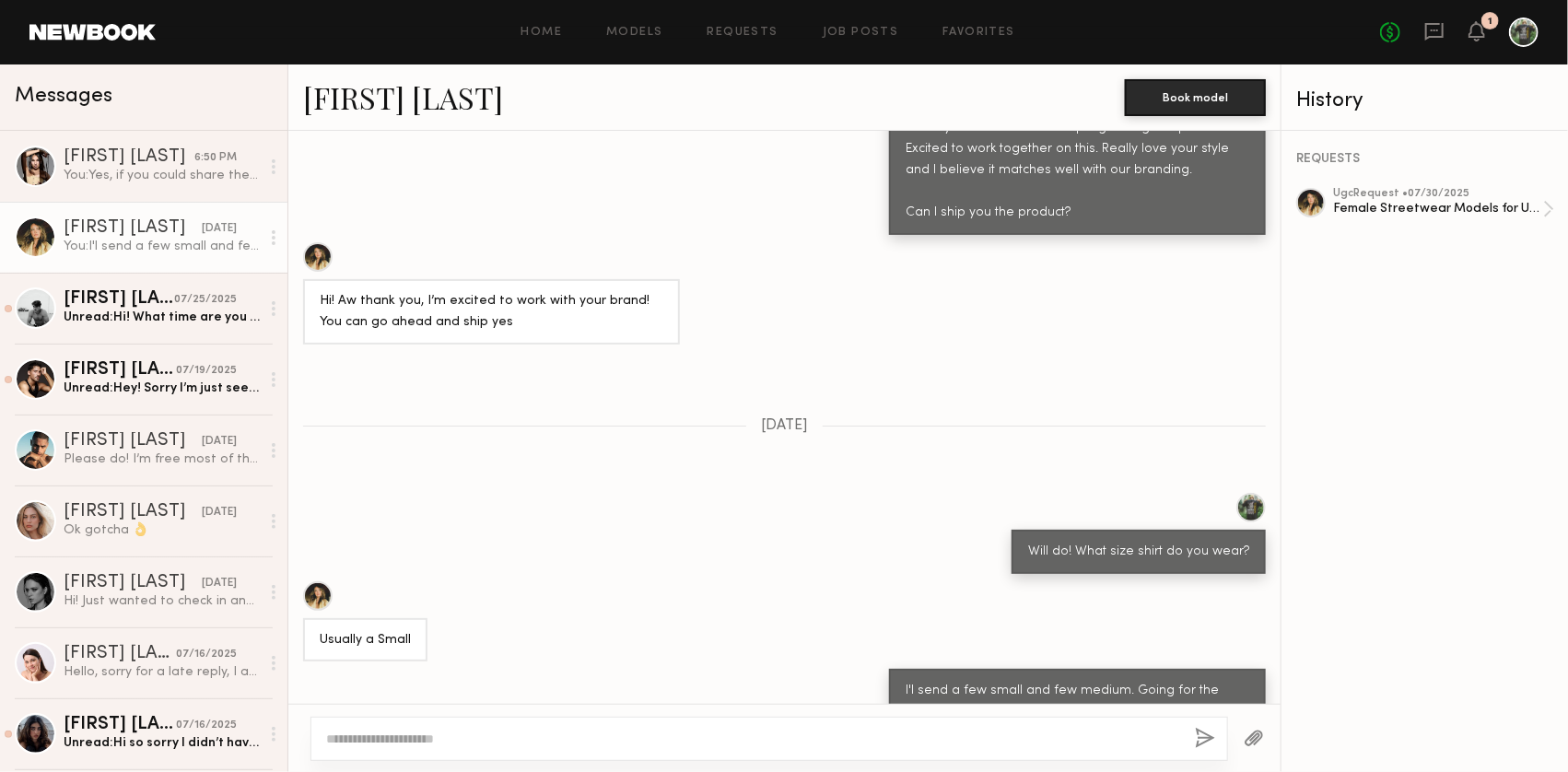 scroll, scrollTop: 1187, scrollLeft: 0, axis: vertical 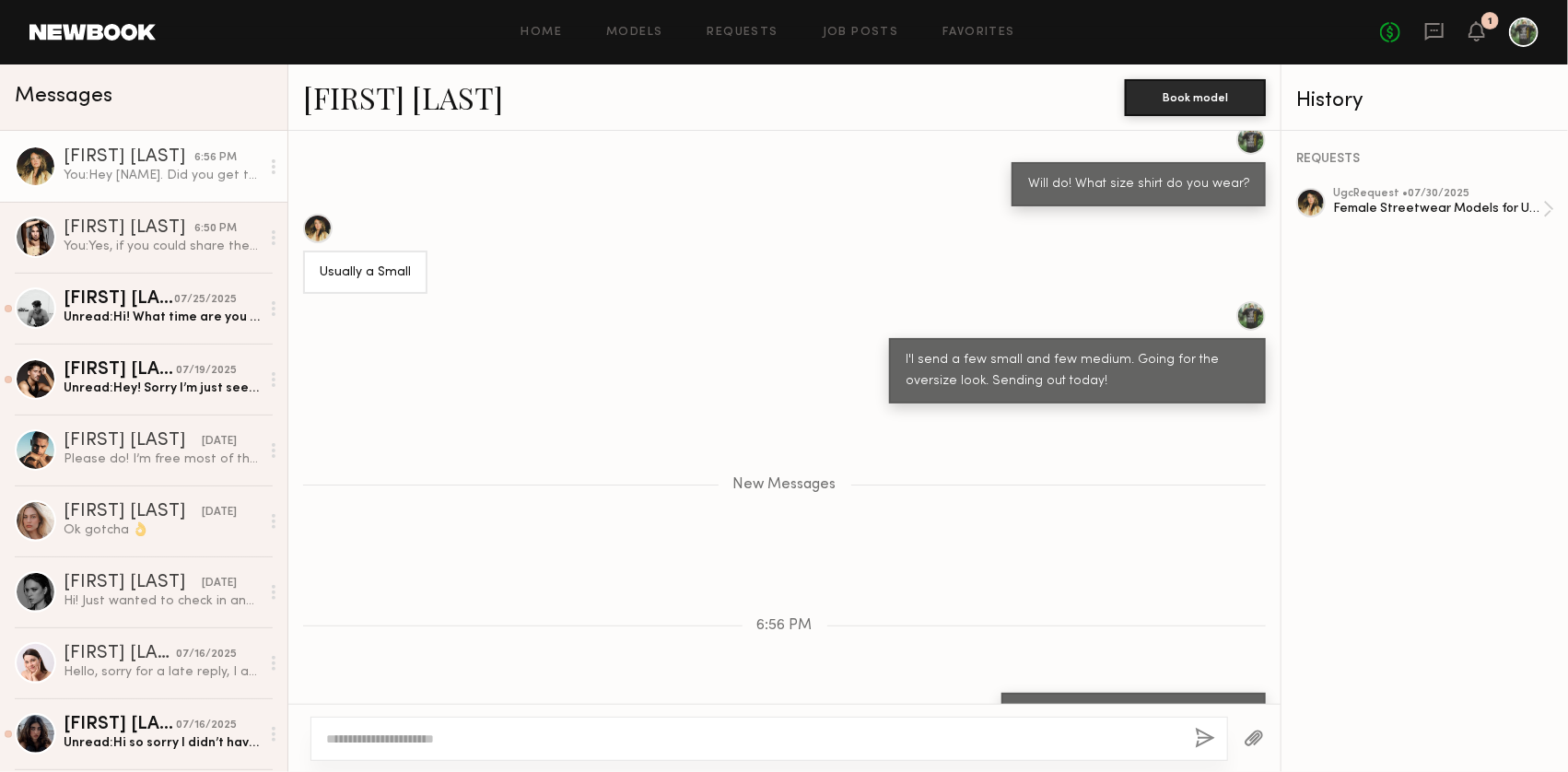 click 